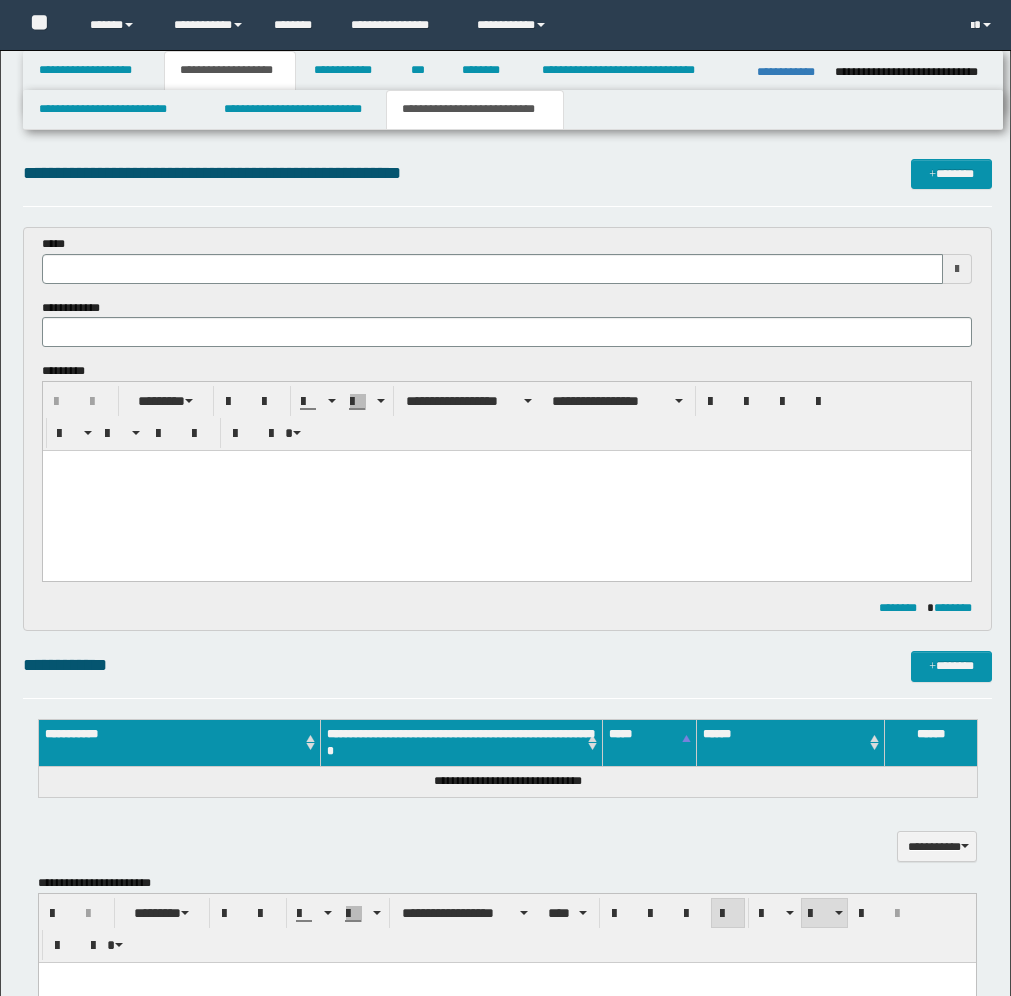 scroll, scrollTop: 758, scrollLeft: 0, axis: vertical 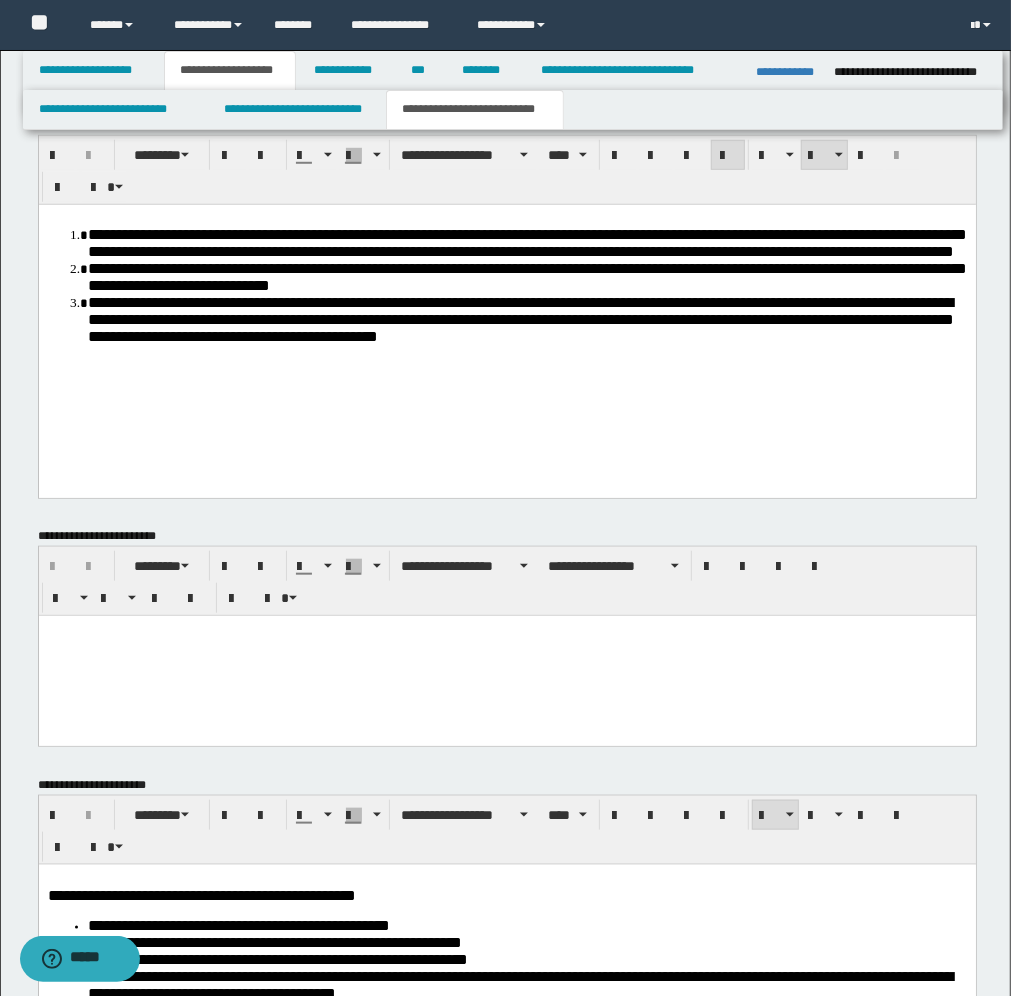 type 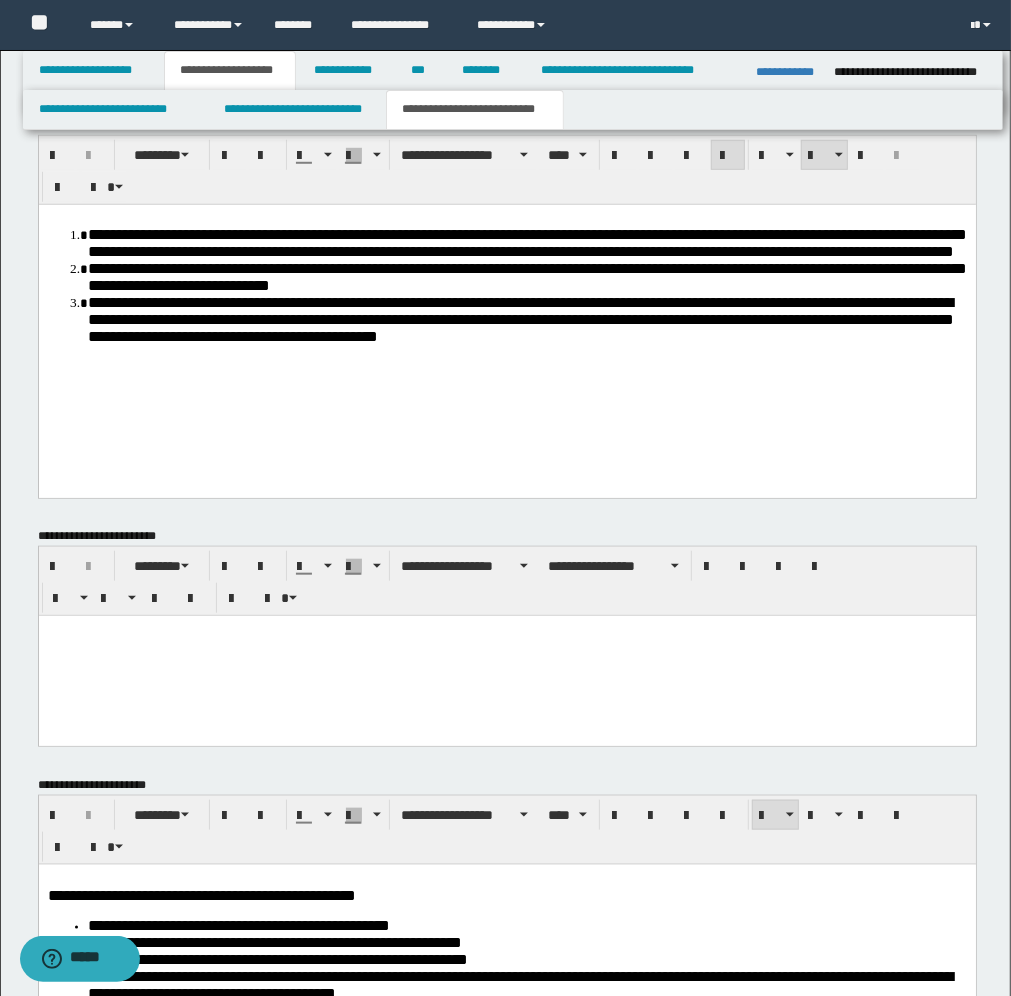 click at bounding box center [506, 655] 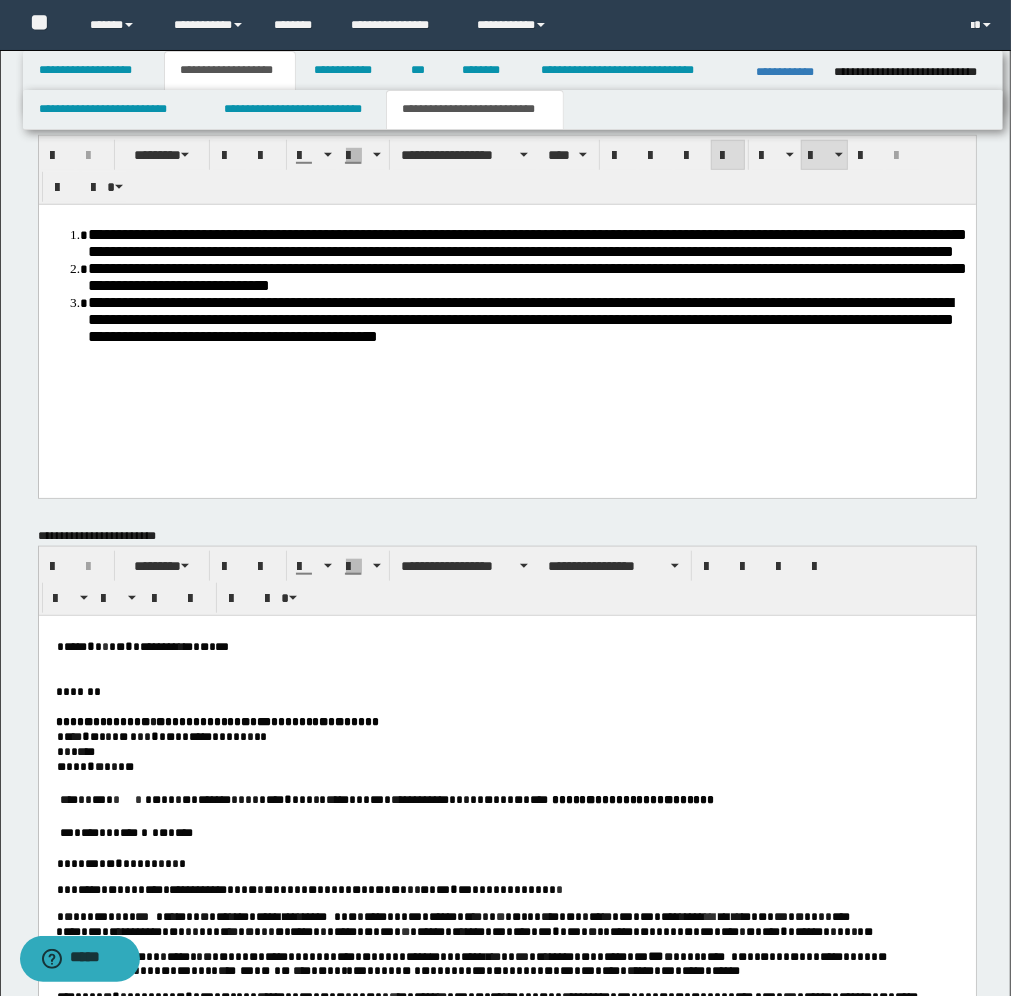 drag, startPoint x: 67, startPoint y: 654, endPoint x: 433, endPoint y: 661, distance: 366.06693 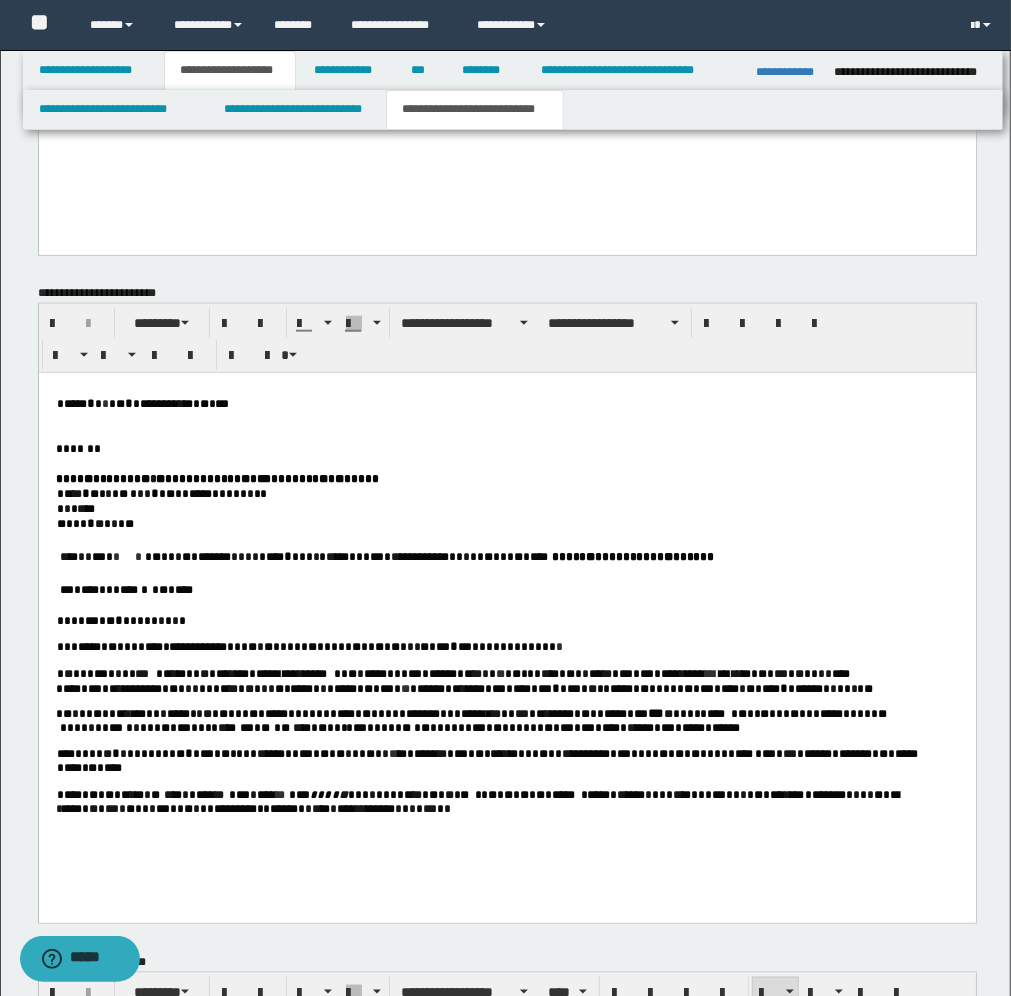 scroll, scrollTop: 1133, scrollLeft: 0, axis: vertical 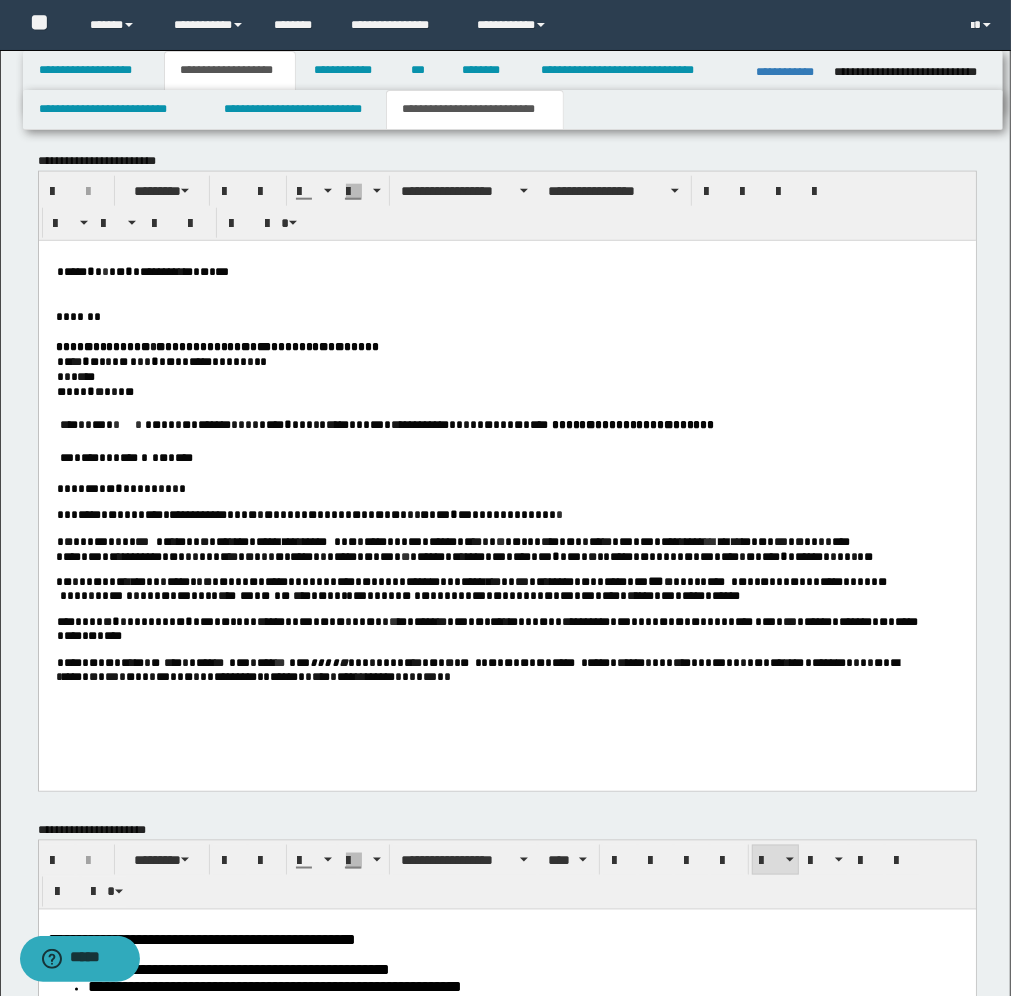 click on "*" at bounding box center [495, 425] 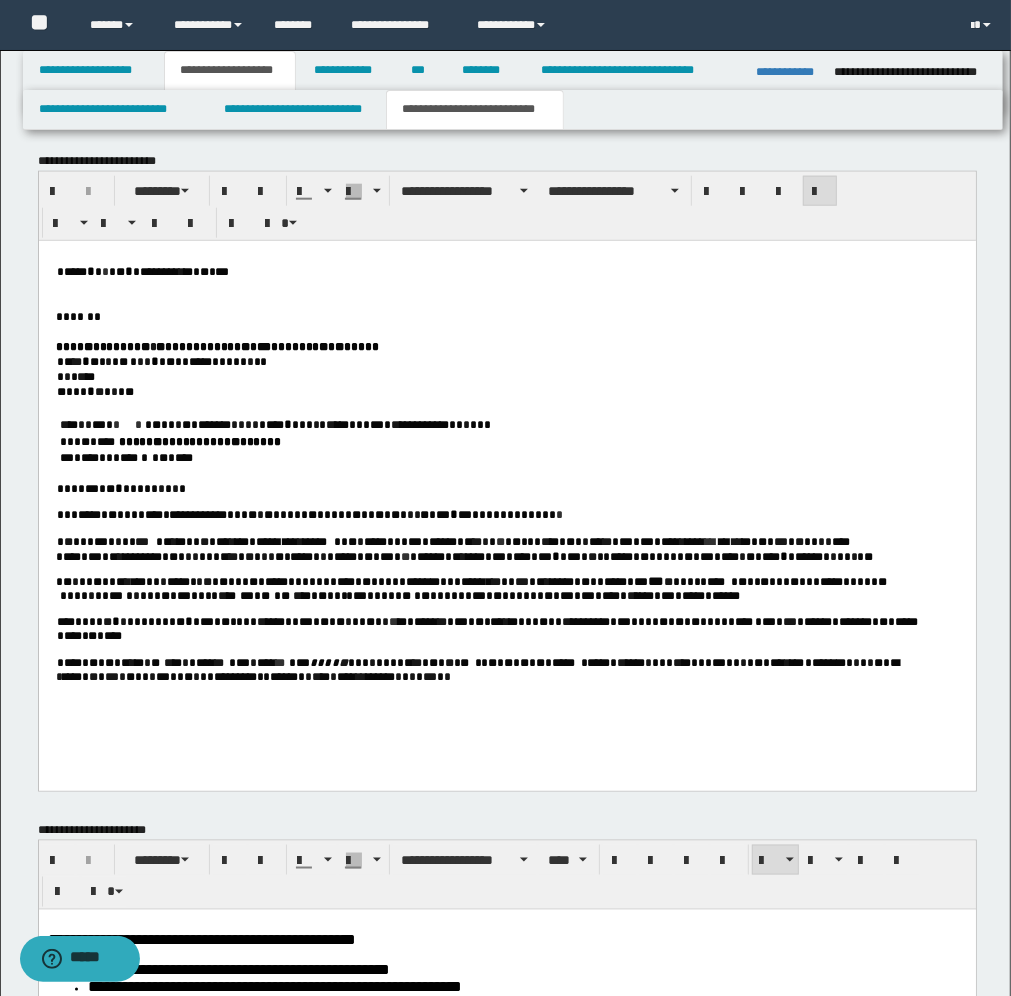click on "* *" at bounding box center [63, 489] 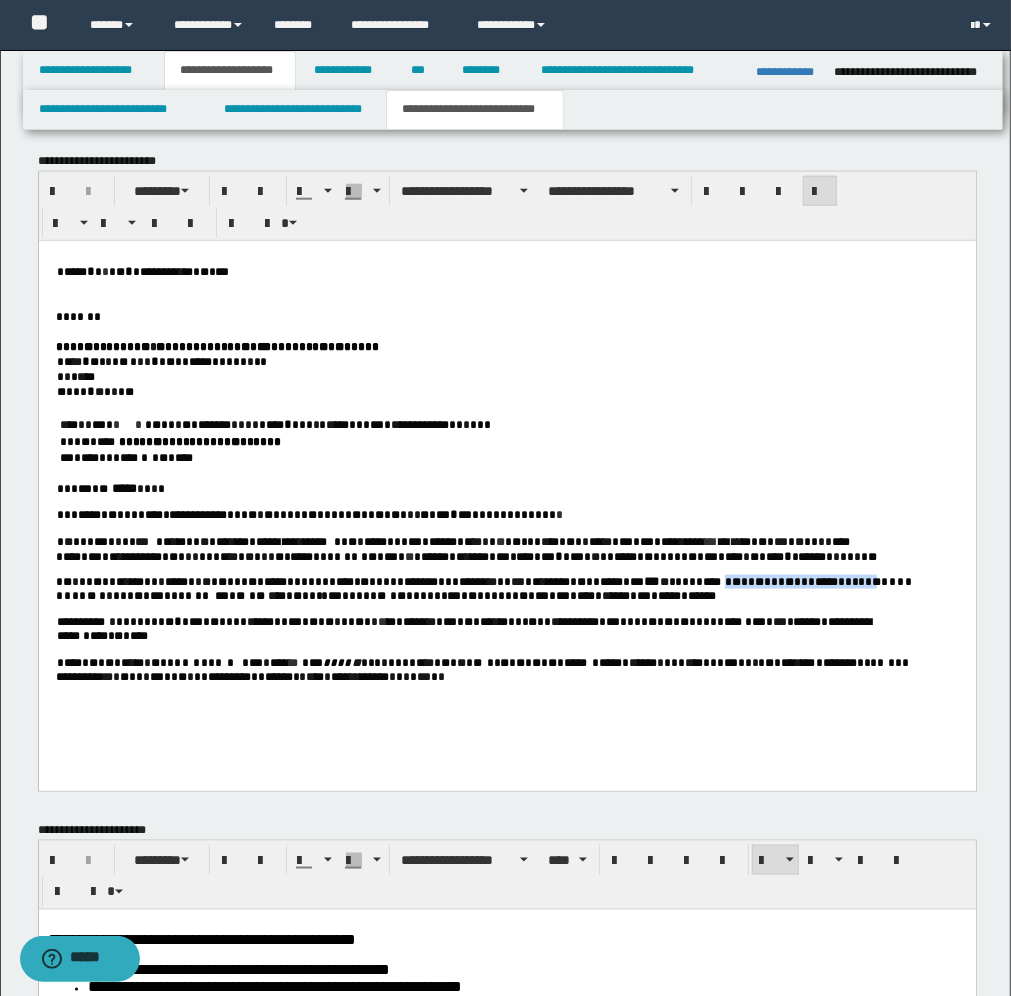 drag, startPoint x: 918, startPoint y: 576, endPoint x: 722, endPoint y: 576, distance: 196 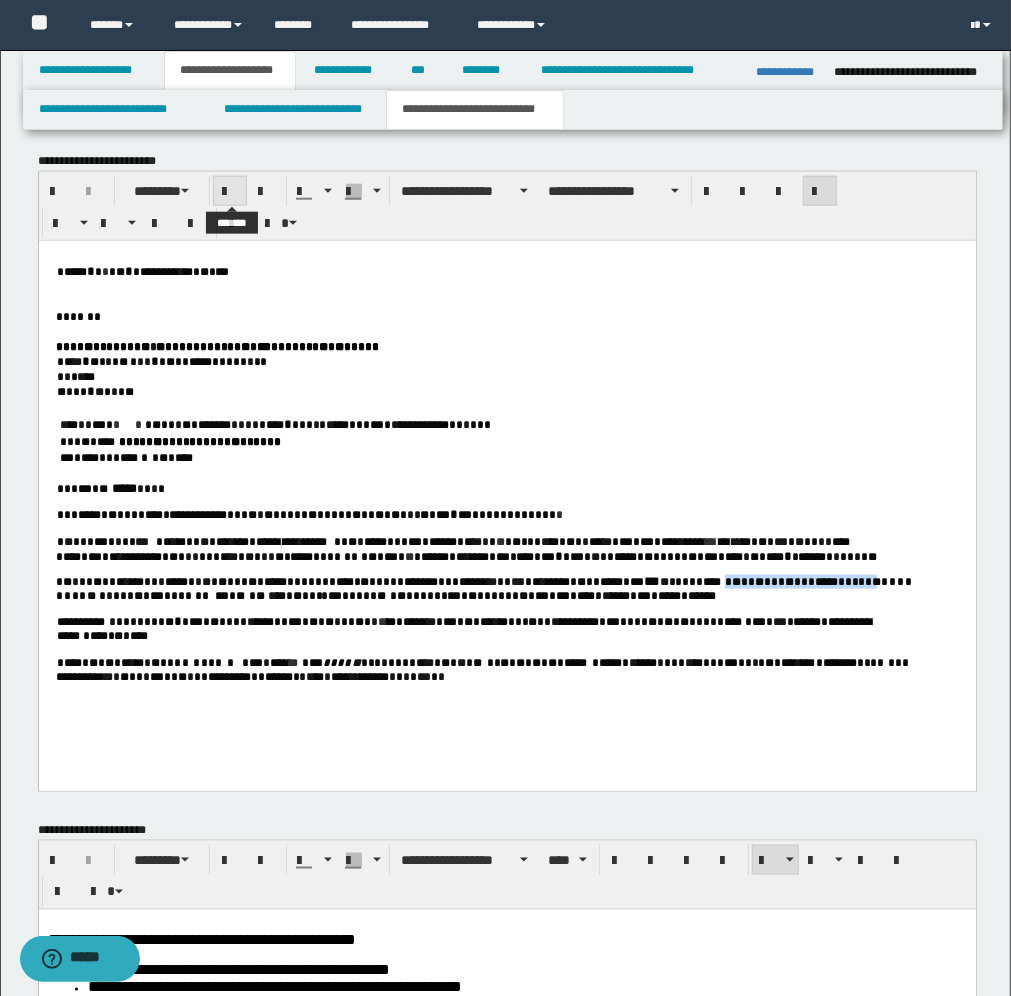 click at bounding box center (230, 192) 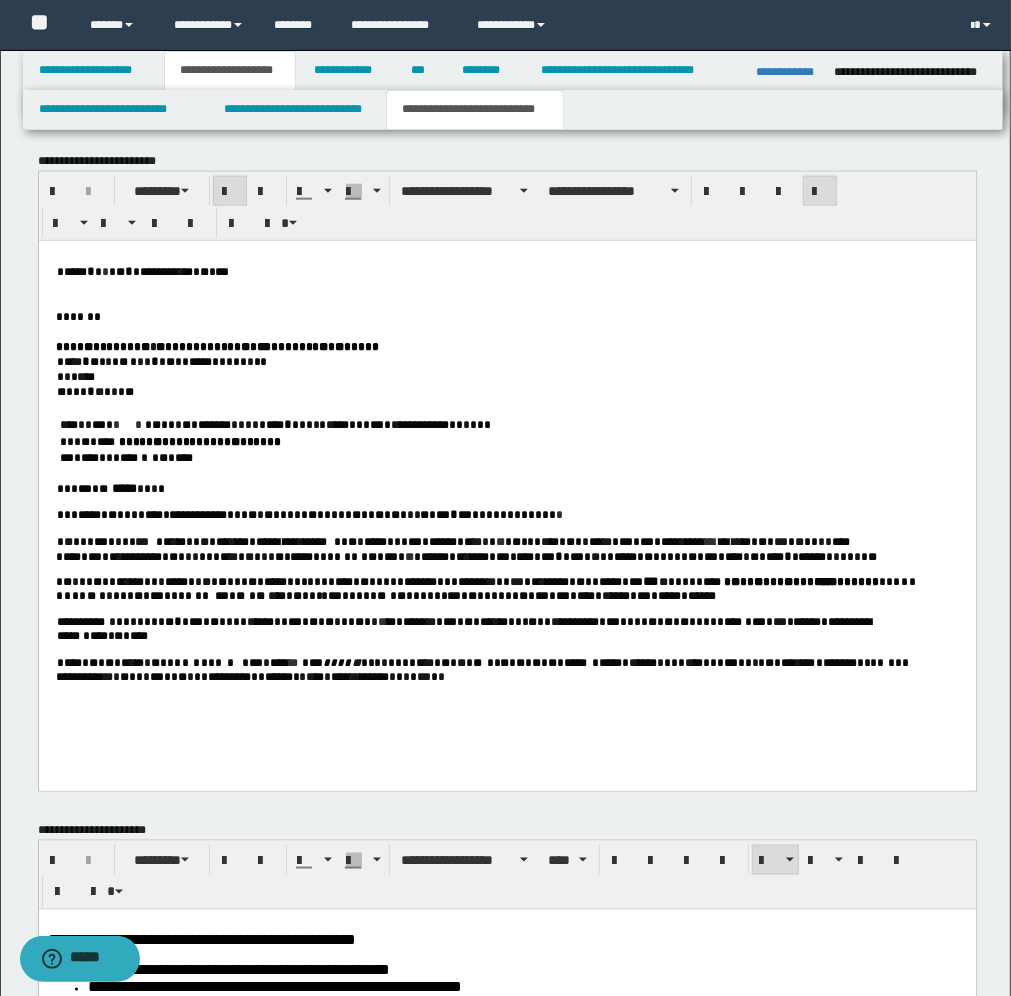 click on "** * *****" at bounding box center (406, 622) 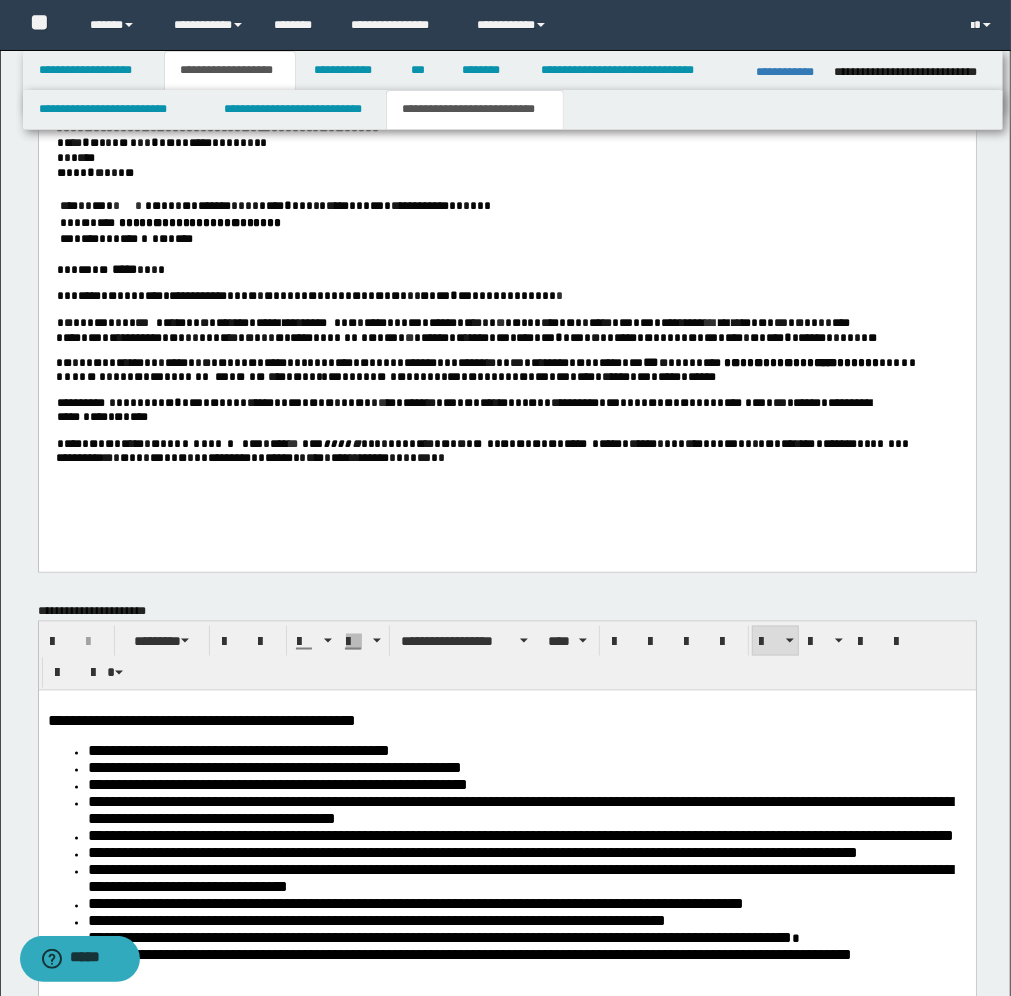 scroll, scrollTop: 1383, scrollLeft: 0, axis: vertical 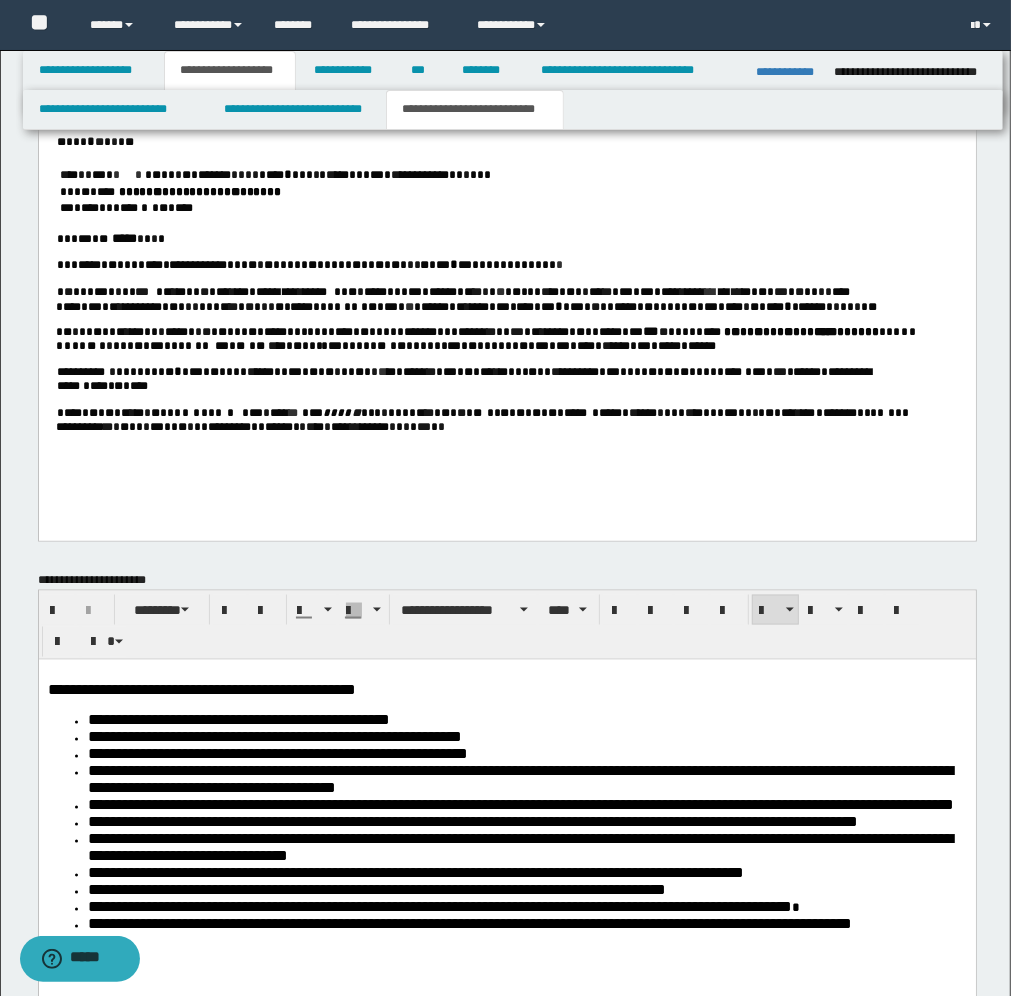 click on "**********" at bounding box center [506, 242] 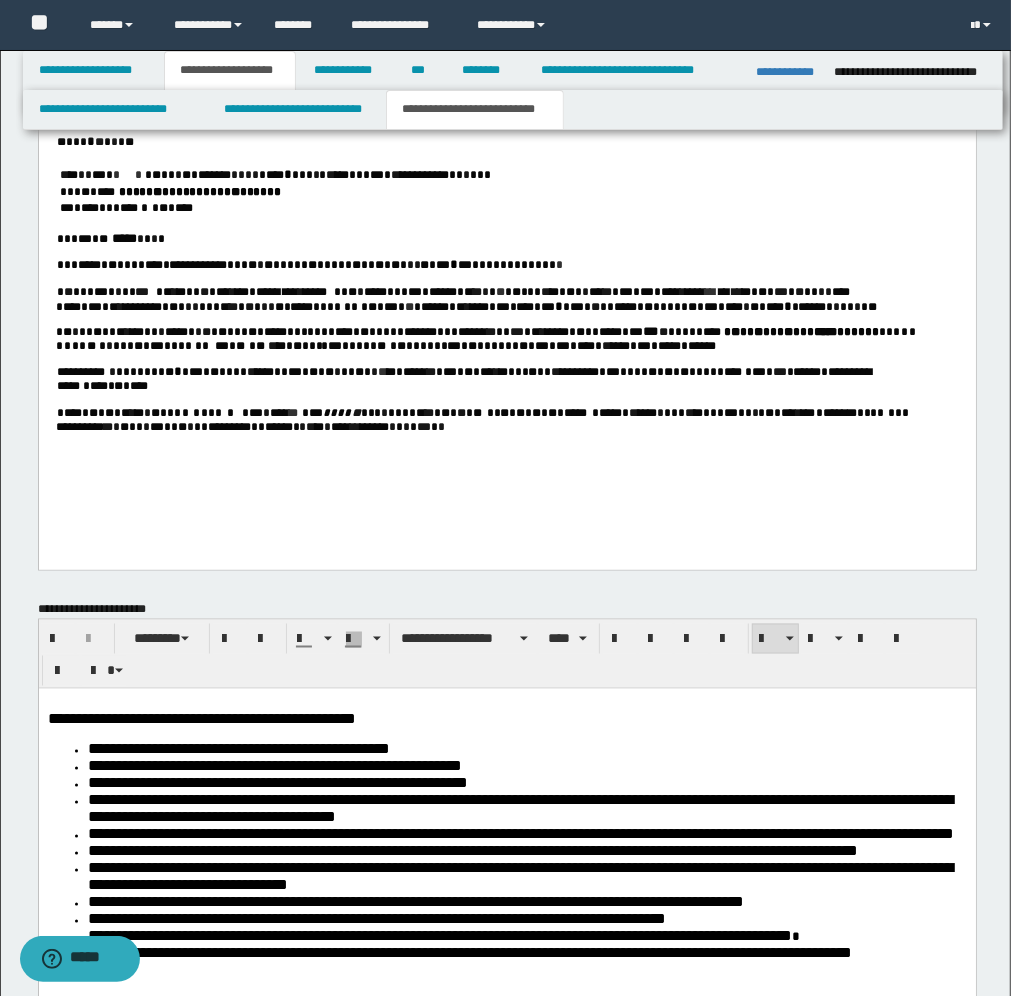 click on "**********" at bounding box center (506, 257) 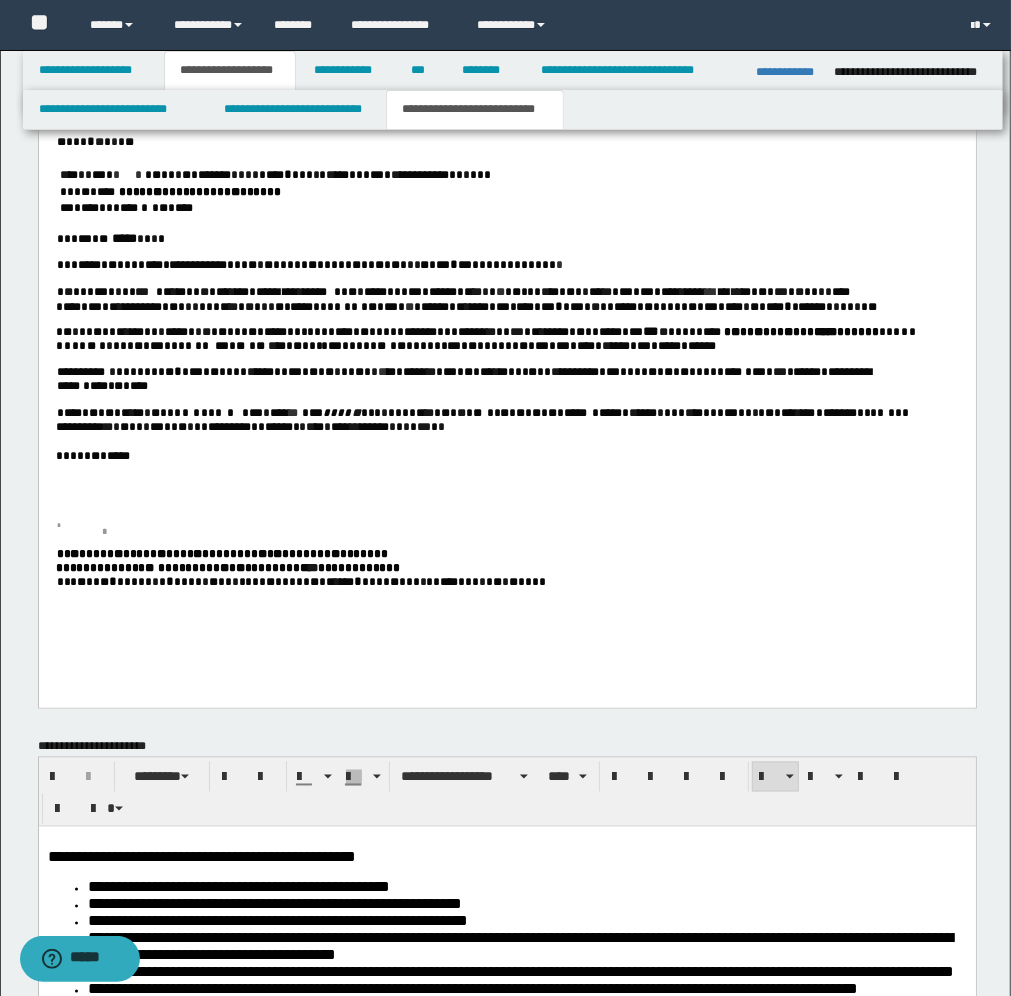 click on "*" at bounding box center [204, 555] 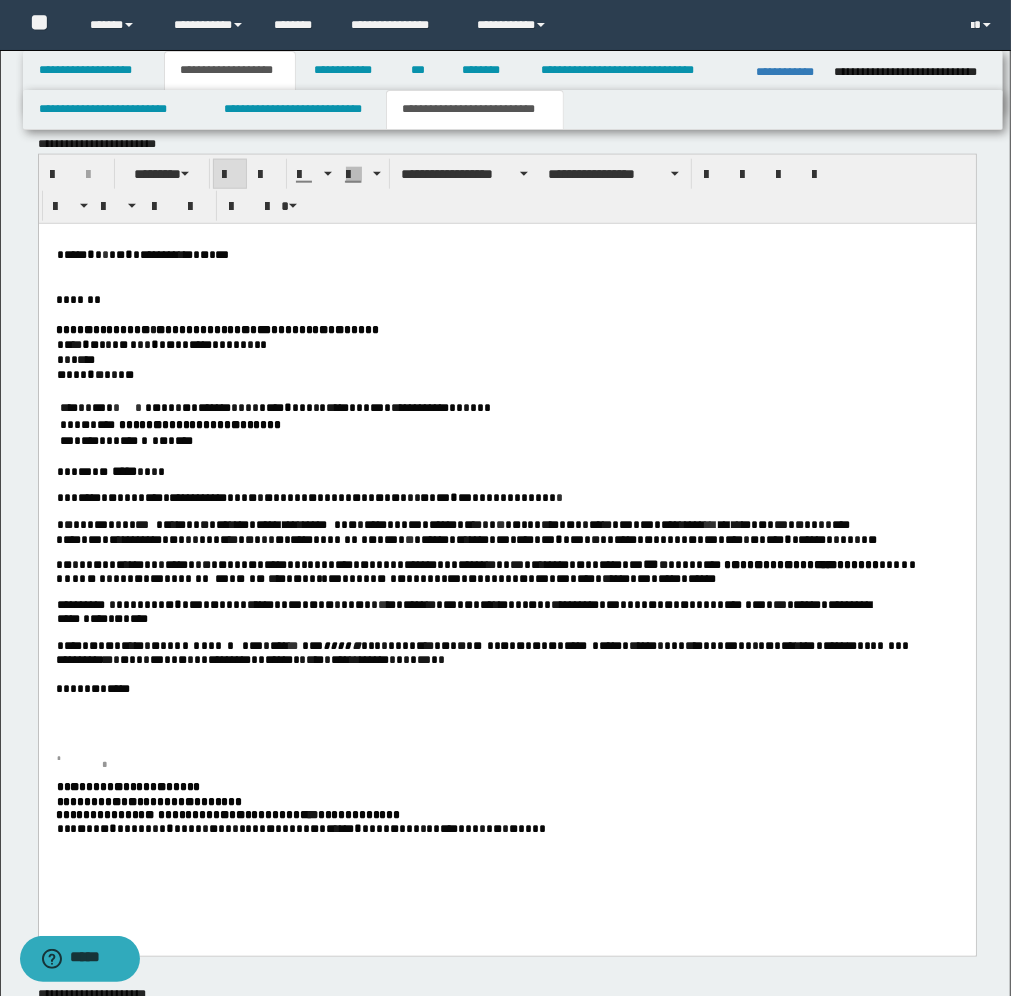 scroll, scrollTop: 1133, scrollLeft: 0, axis: vertical 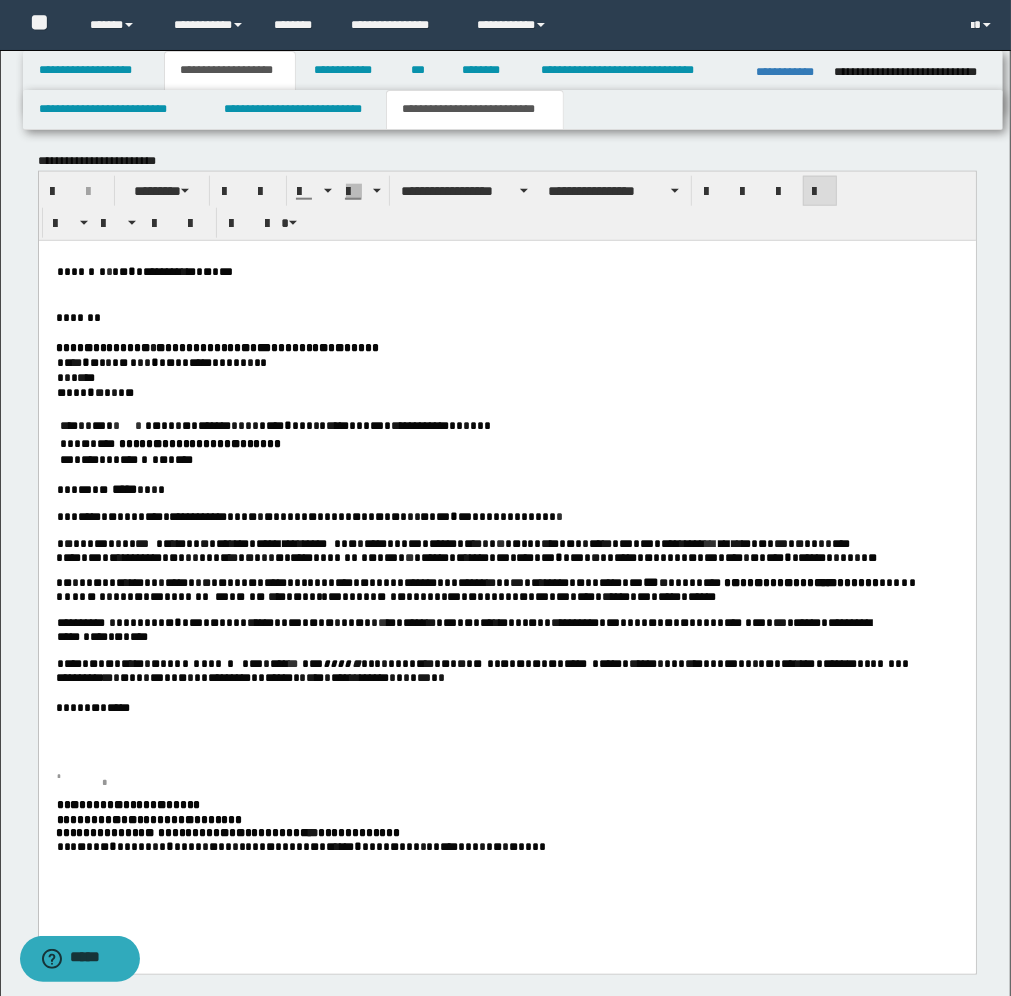 drag, startPoint x: 56, startPoint y: 267, endPoint x: 75, endPoint y: 468, distance: 201.89601 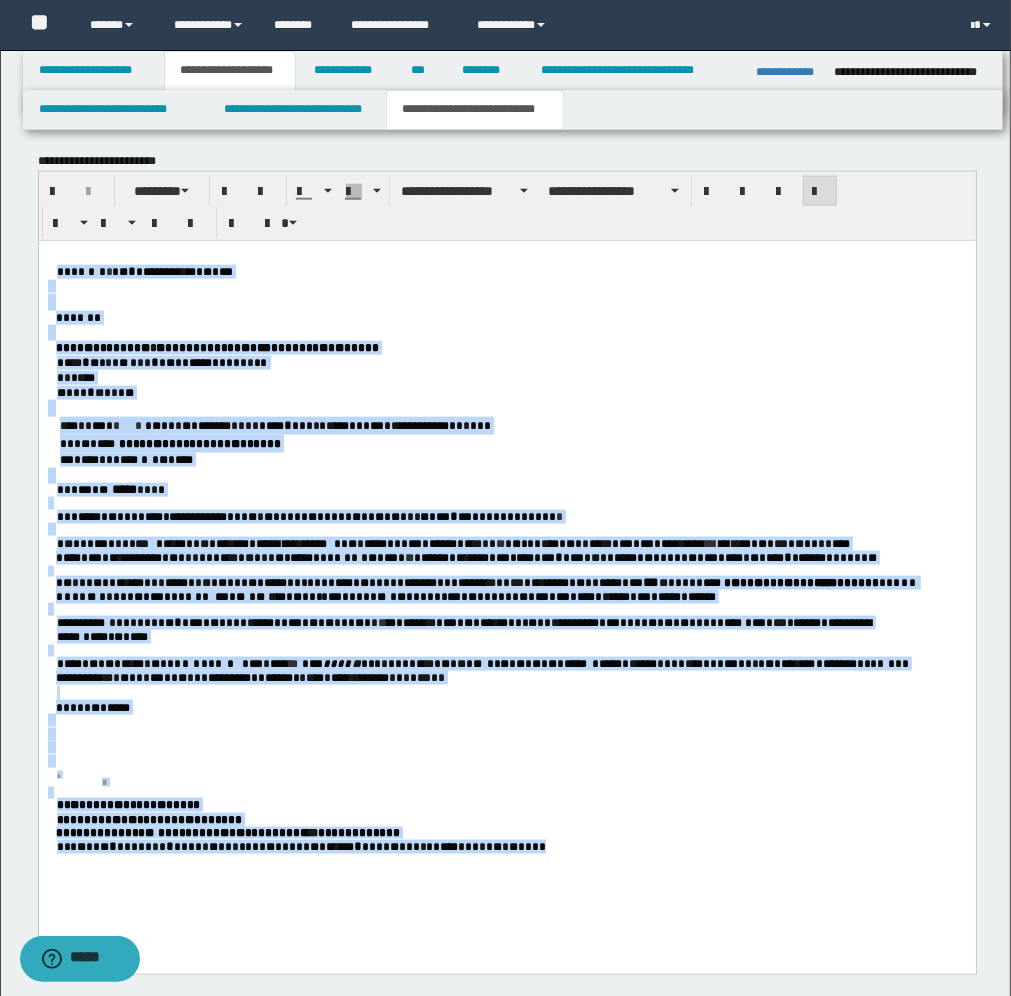 drag, startPoint x: 52, startPoint y: 268, endPoint x: 145, endPoint y: 868, distance: 607.16473 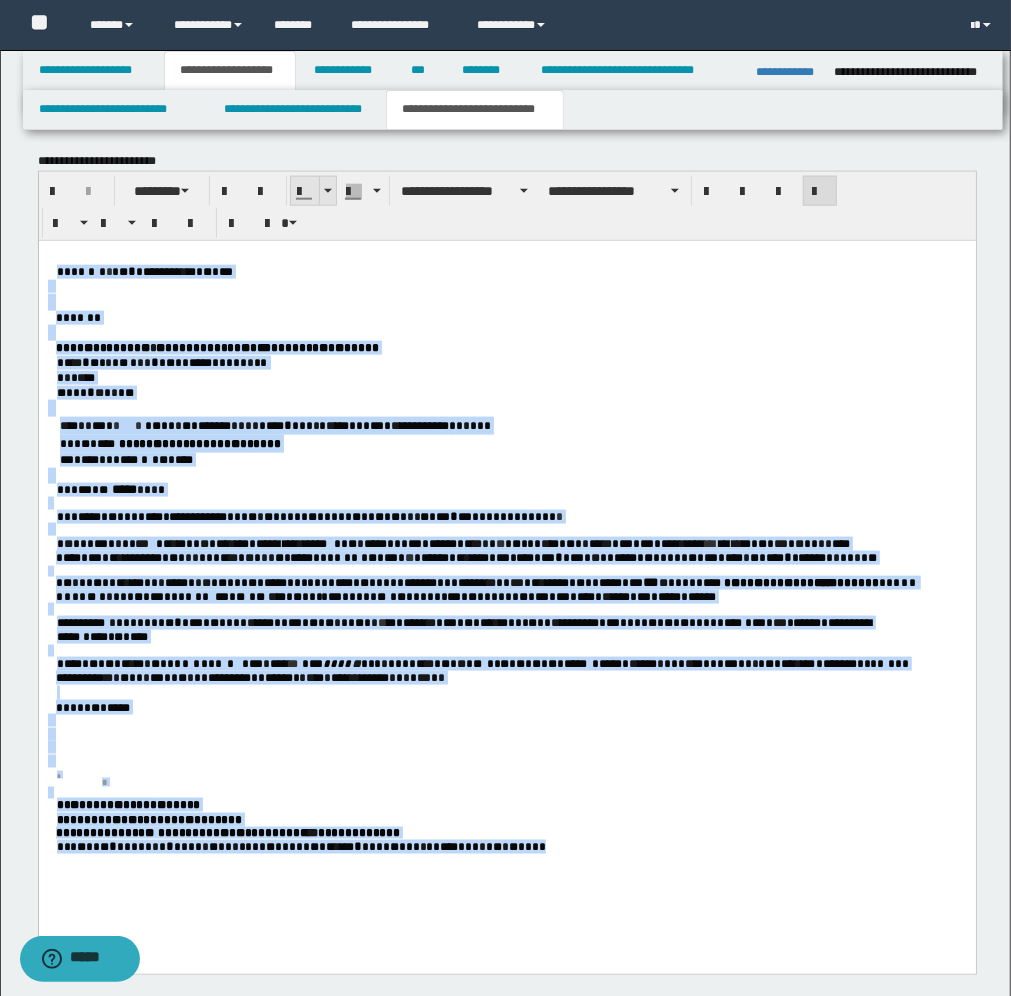 click at bounding box center [328, 191] 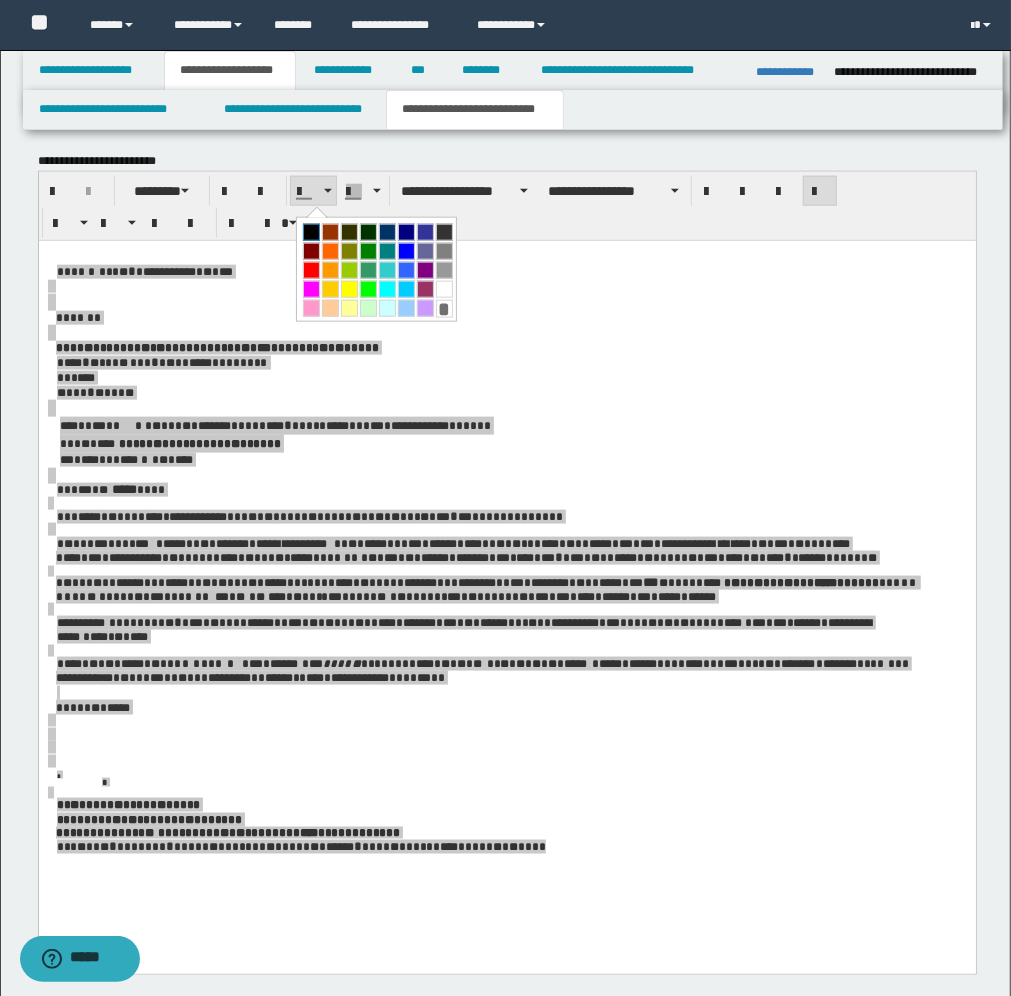 click at bounding box center (311, 232) 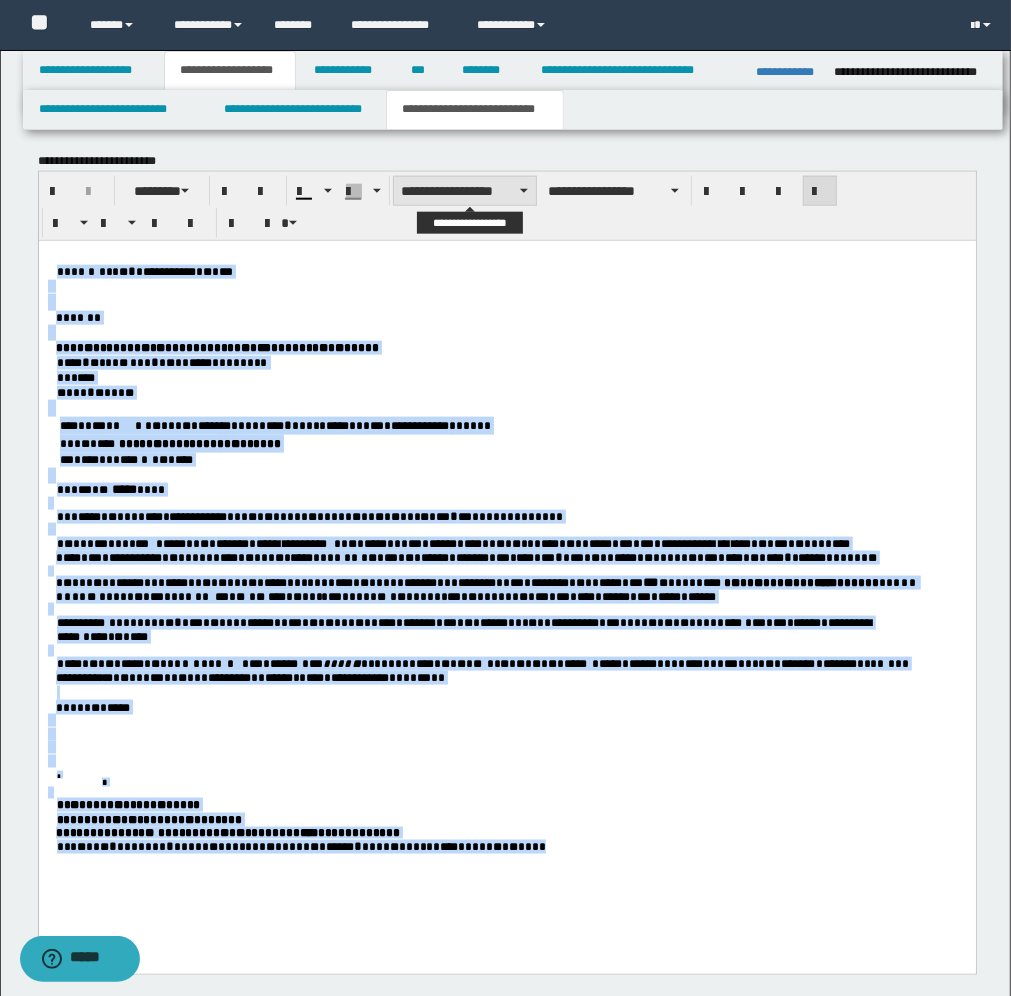 click on "**********" at bounding box center (465, 191) 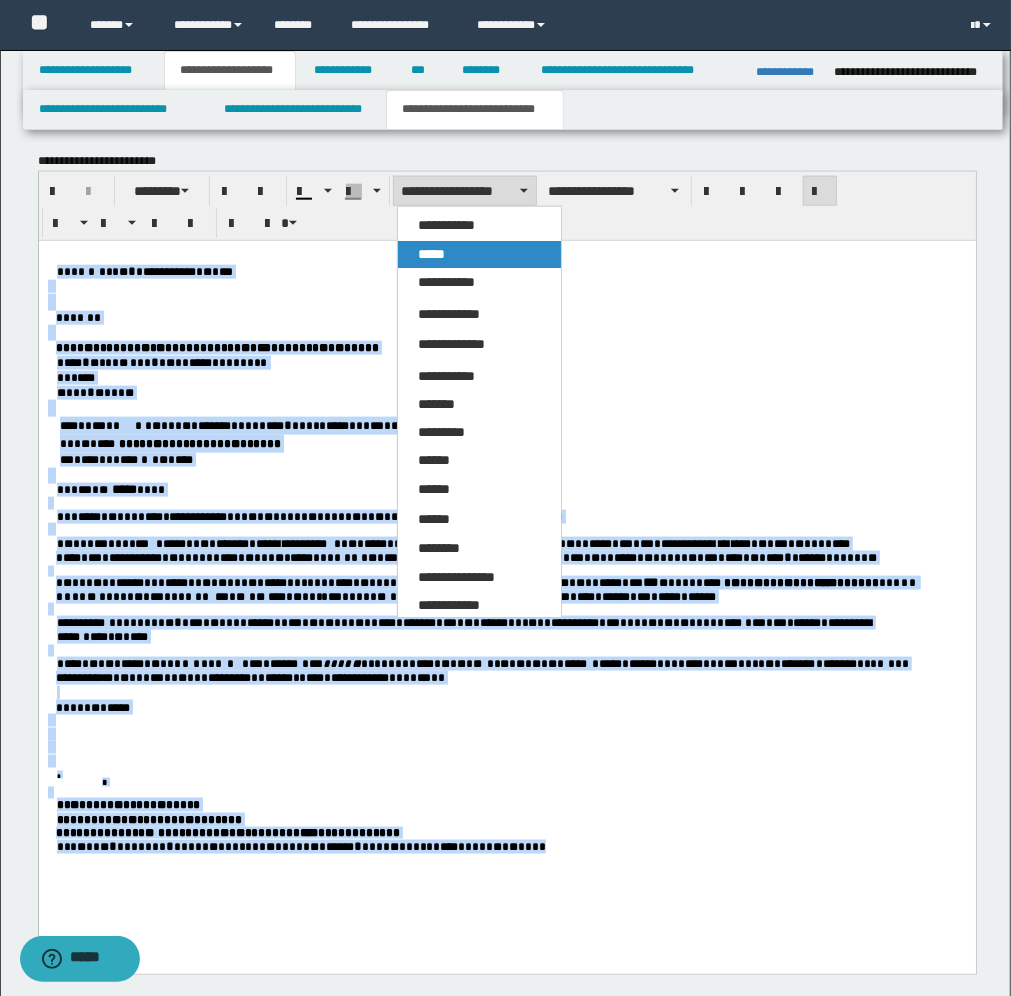click on "*****" at bounding box center [431, 254] 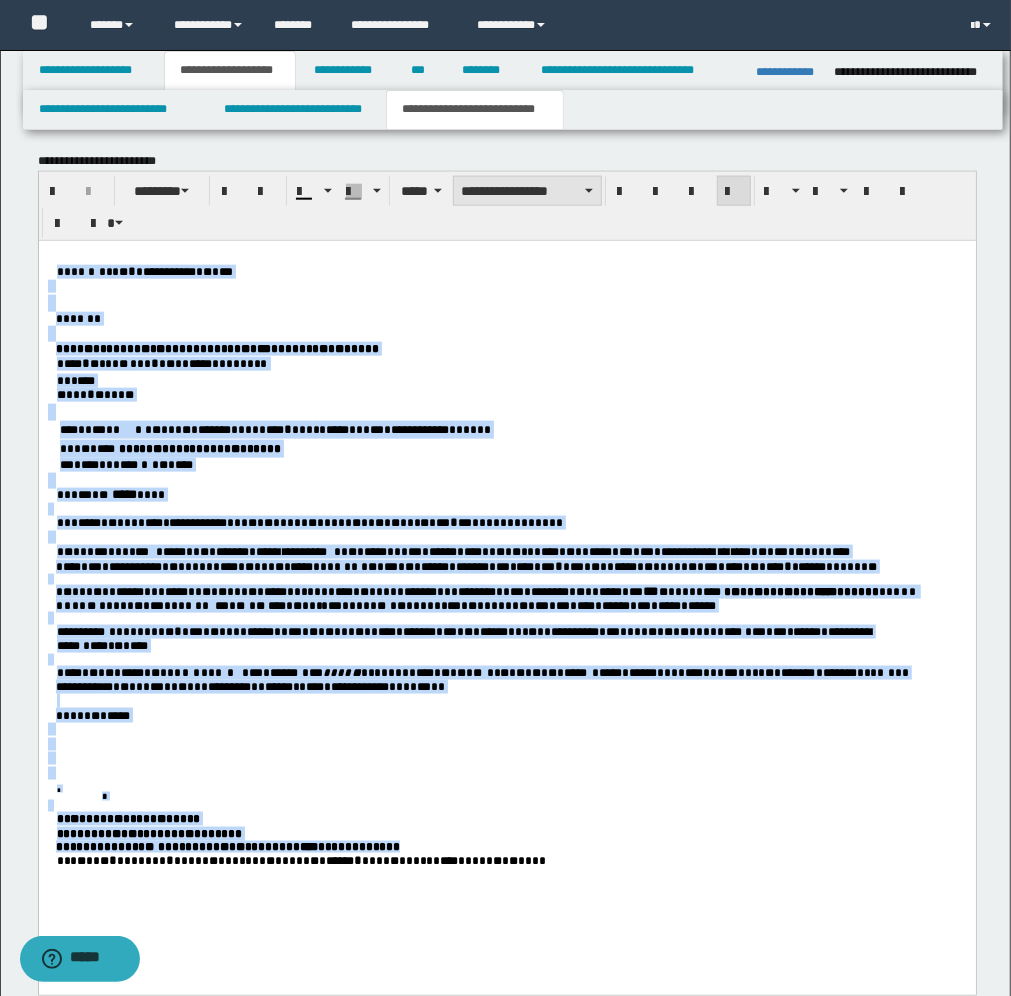 click on "**********" at bounding box center (527, 191) 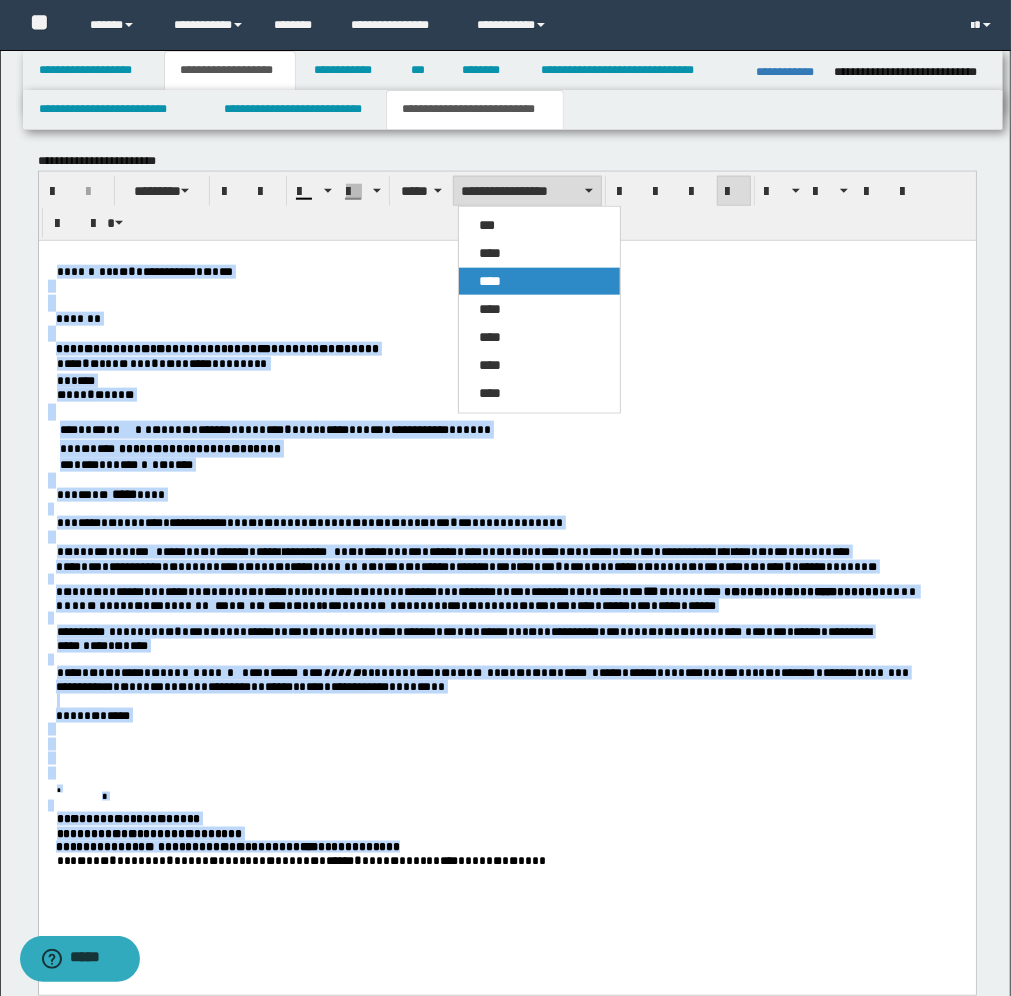 click on "****" at bounding box center (490, 281) 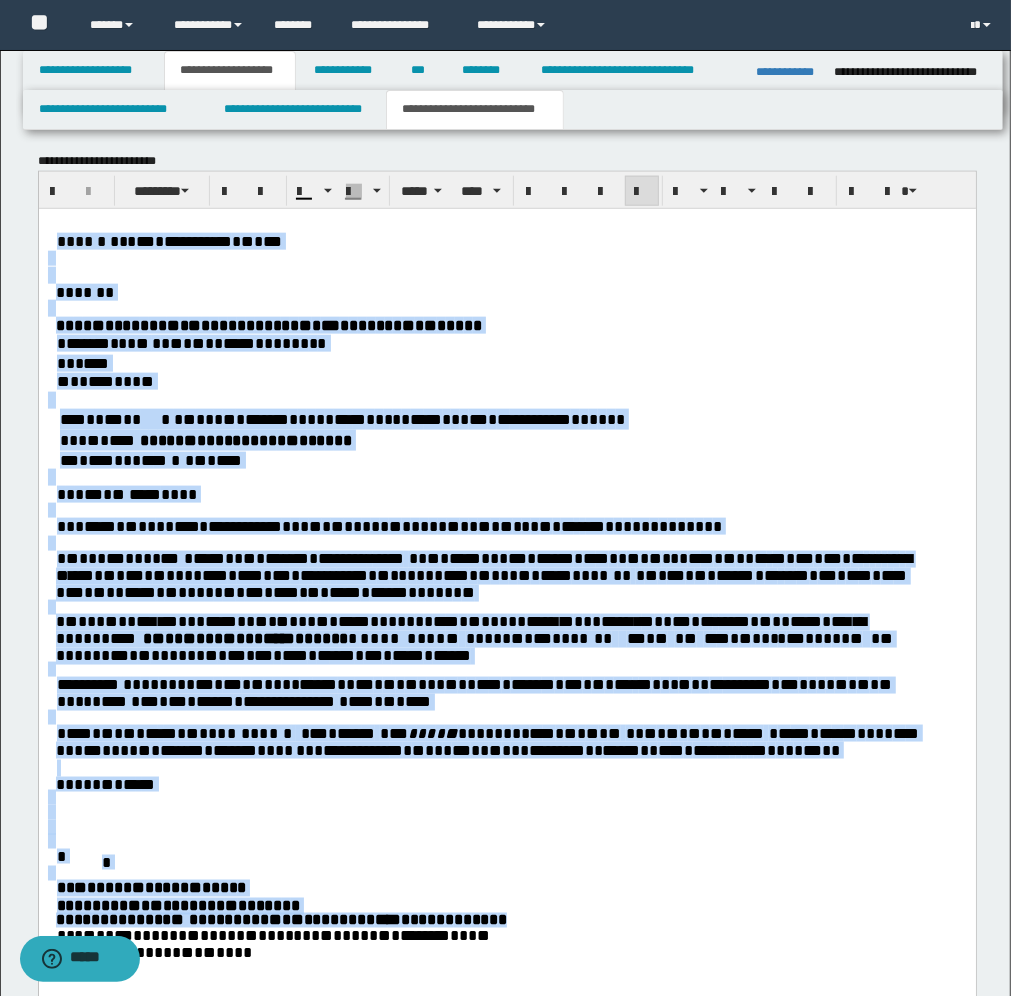 click on "**********" at bounding box center [506, 615] 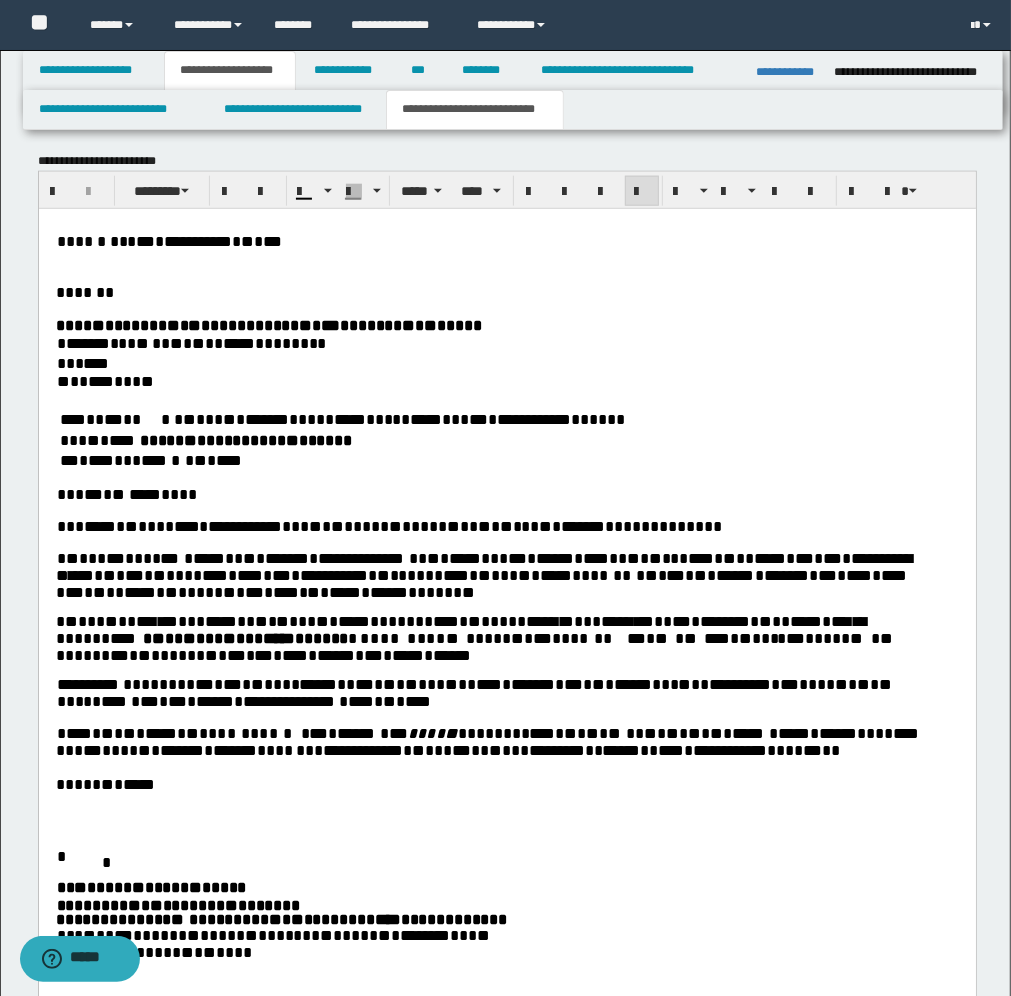 click on "*" at bounding box center [455, 638] 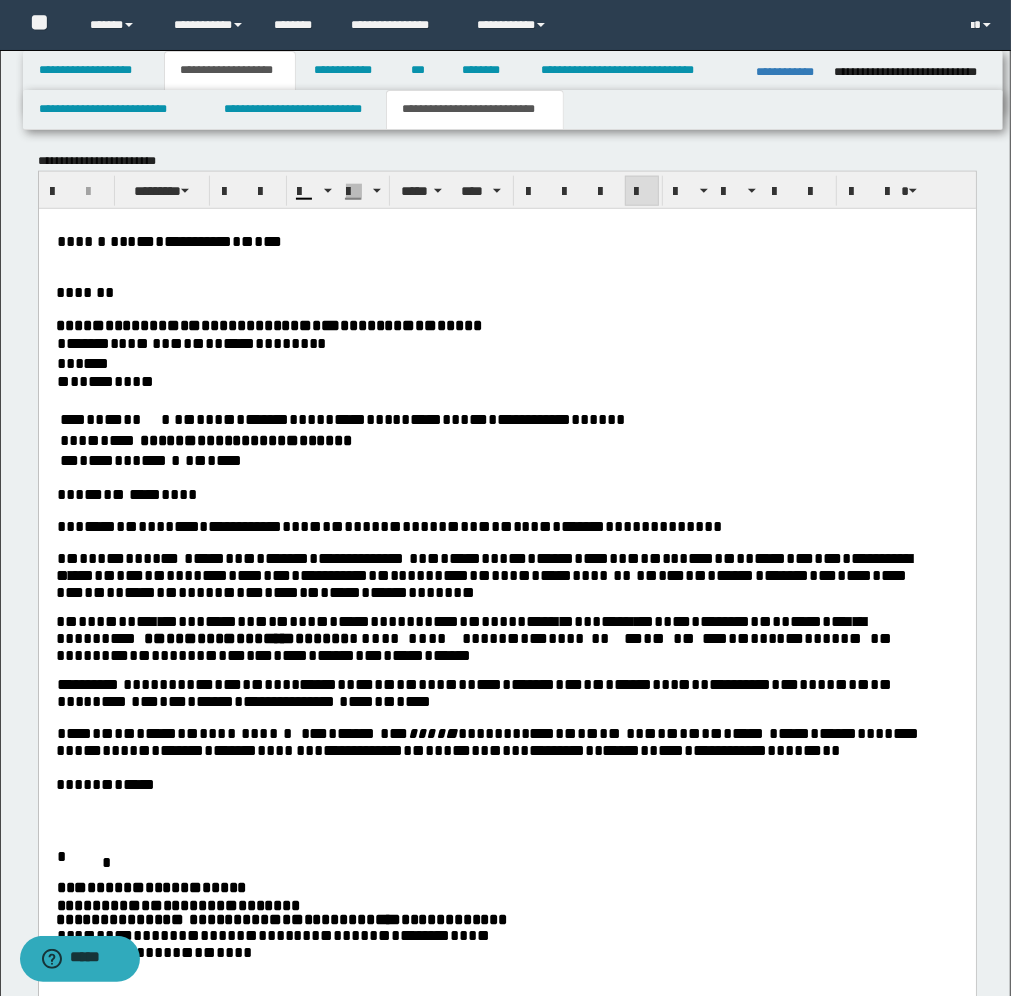 click on "**" at bounding box center (159, 655) 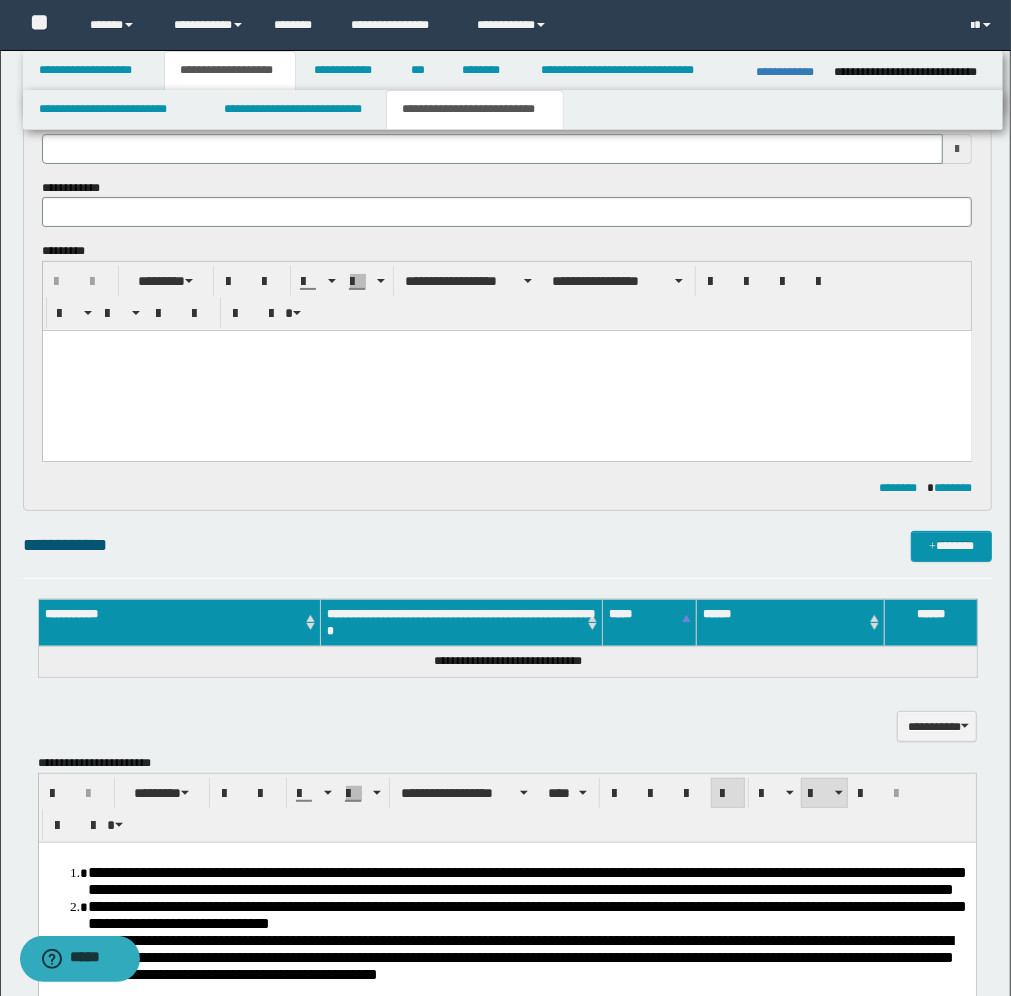 scroll, scrollTop: 8, scrollLeft: 0, axis: vertical 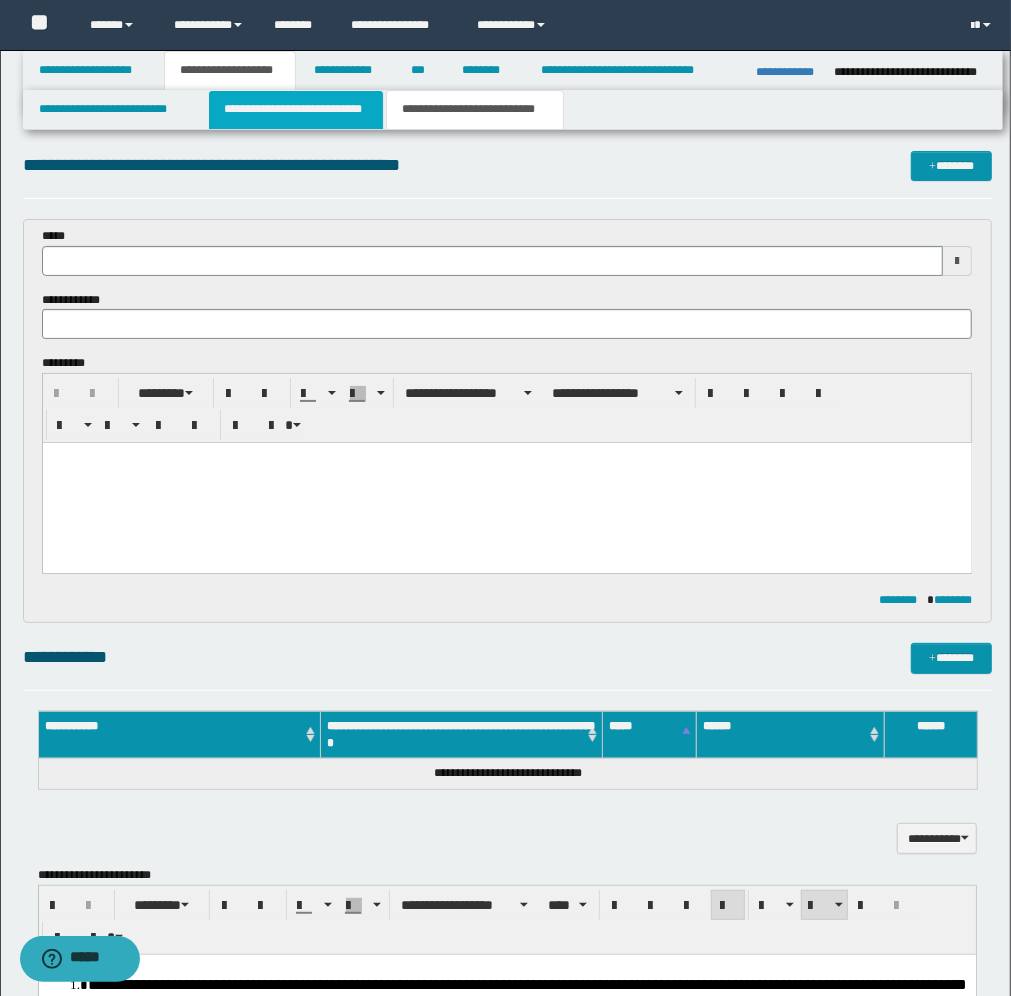 click on "**********" at bounding box center (296, 110) 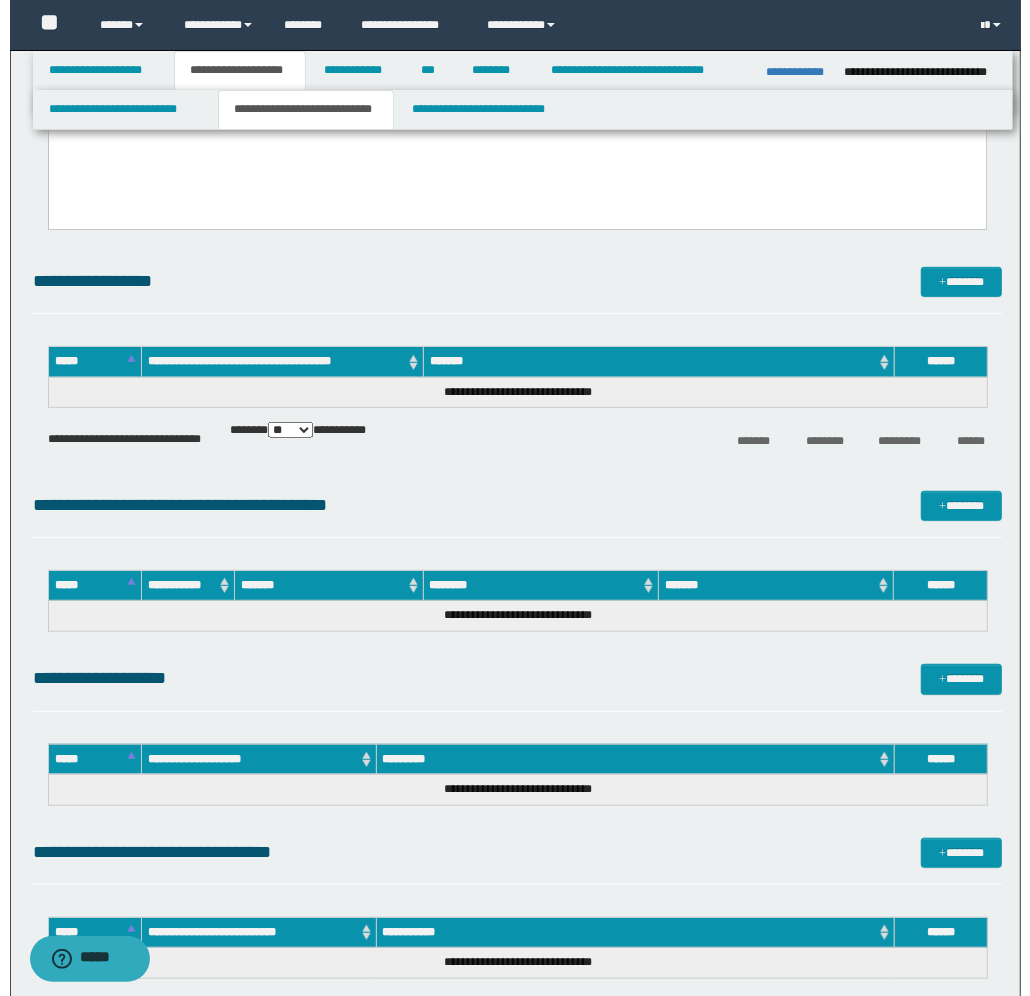 scroll, scrollTop: 500, scrollLeft: 0, axis: vertical 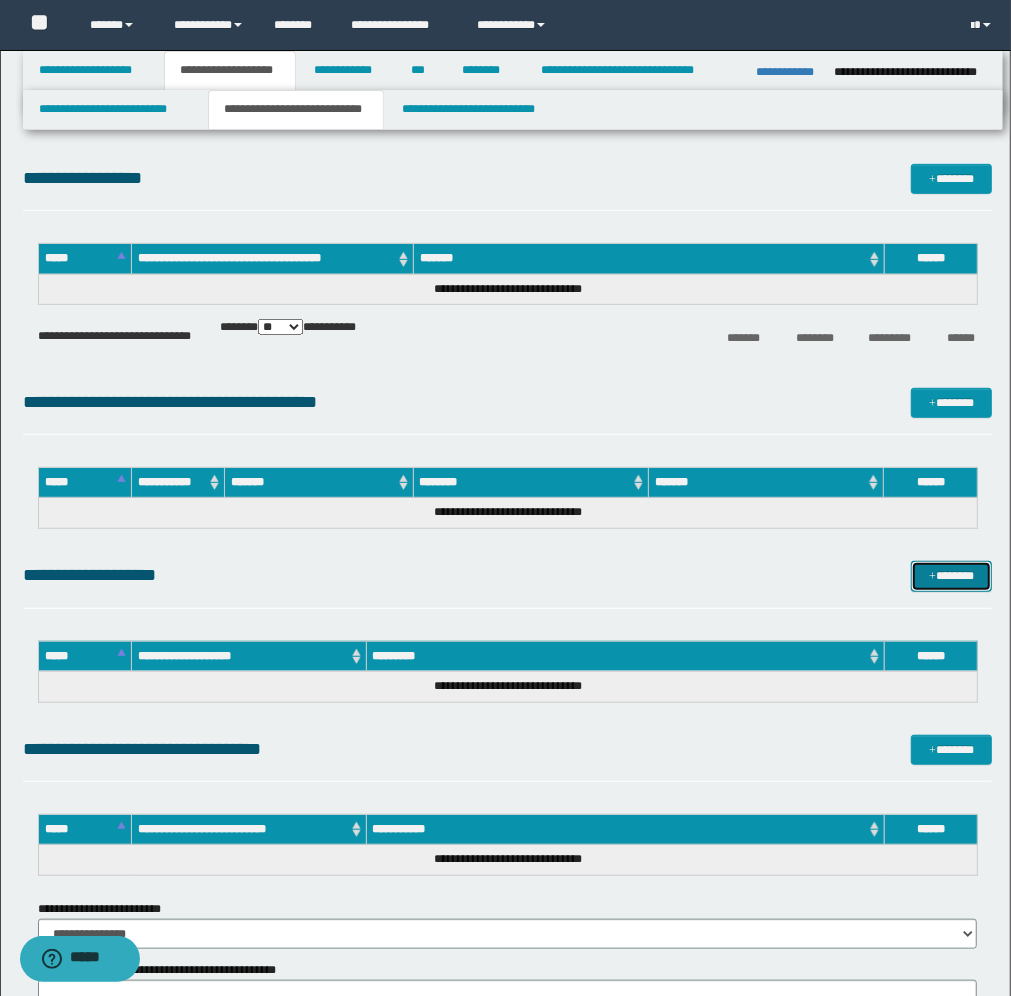 click on "*******" at bounding box center (951, 576) 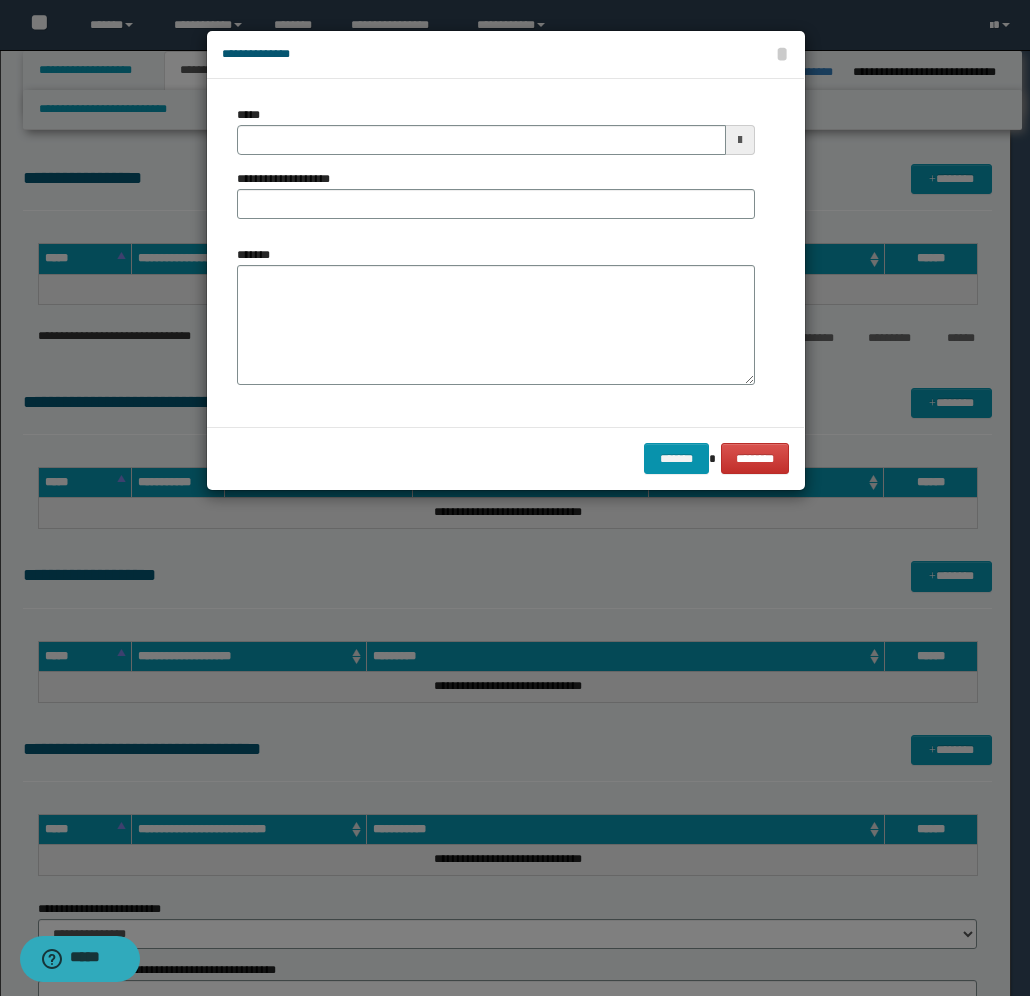 click at bounding box center [740, 140] 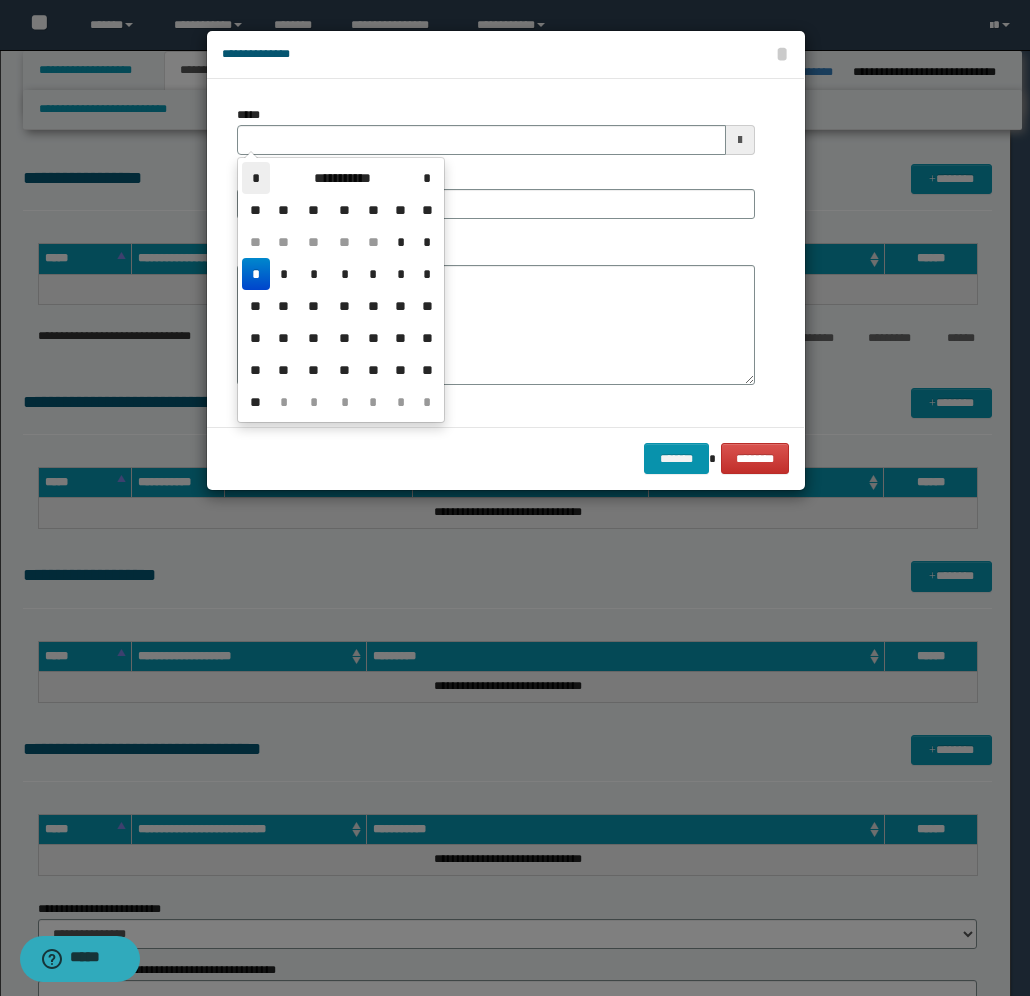 click on "*" at bounding box center (256, 178) 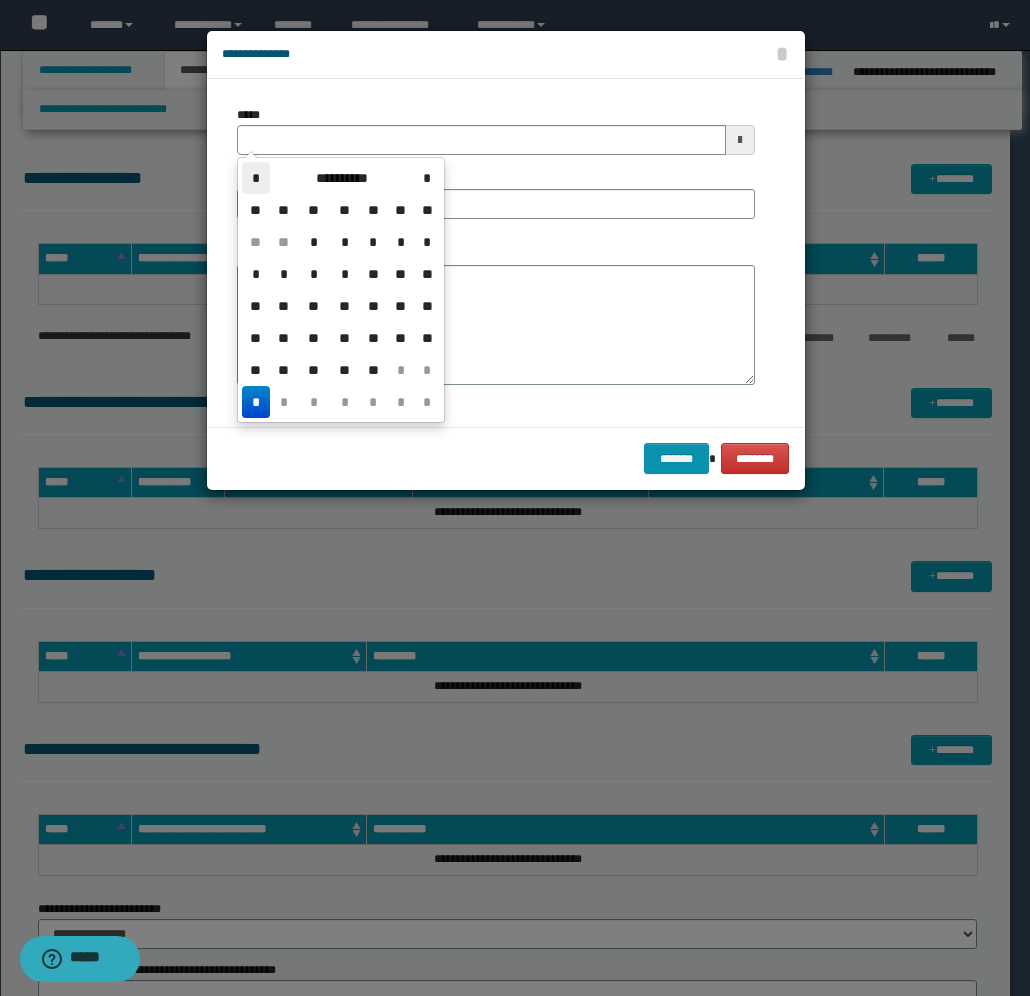 click on "*" at bounding box center (256, 178) 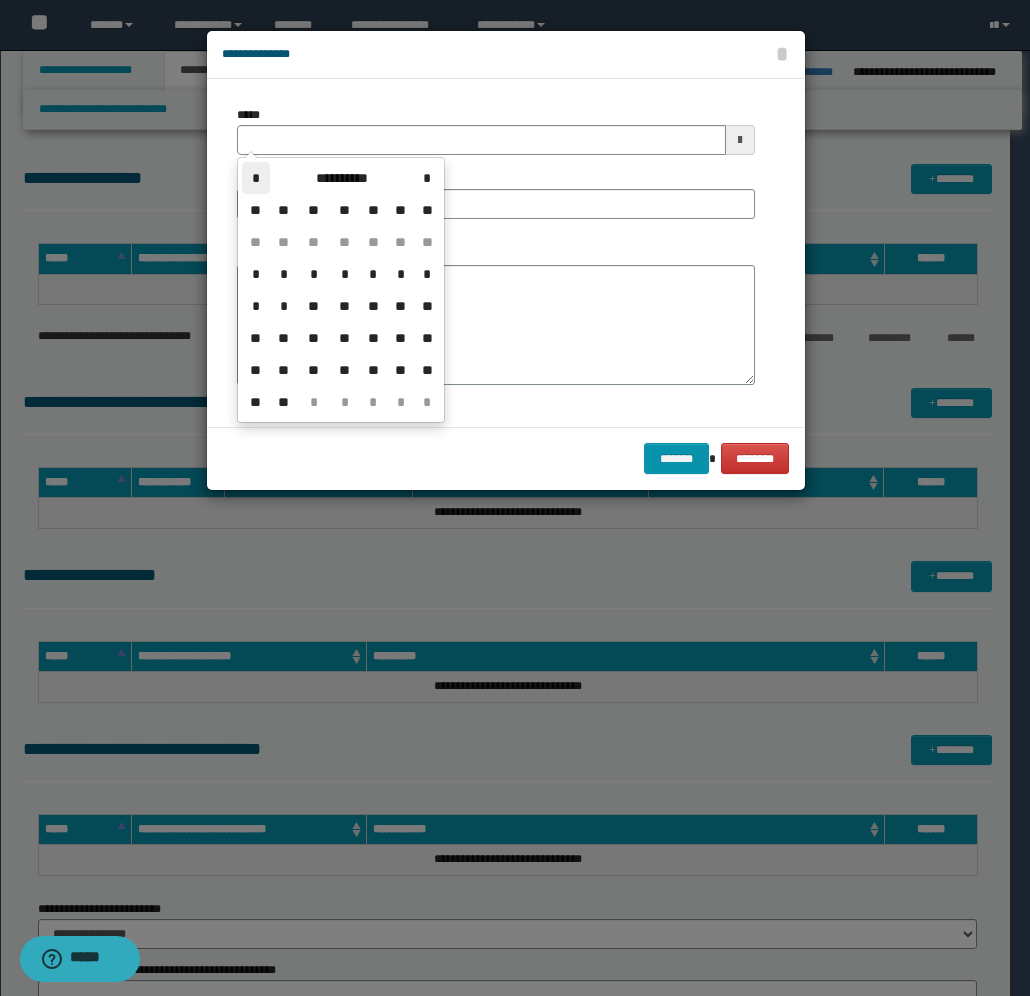 click on "*" at bounding box center (256, 178) 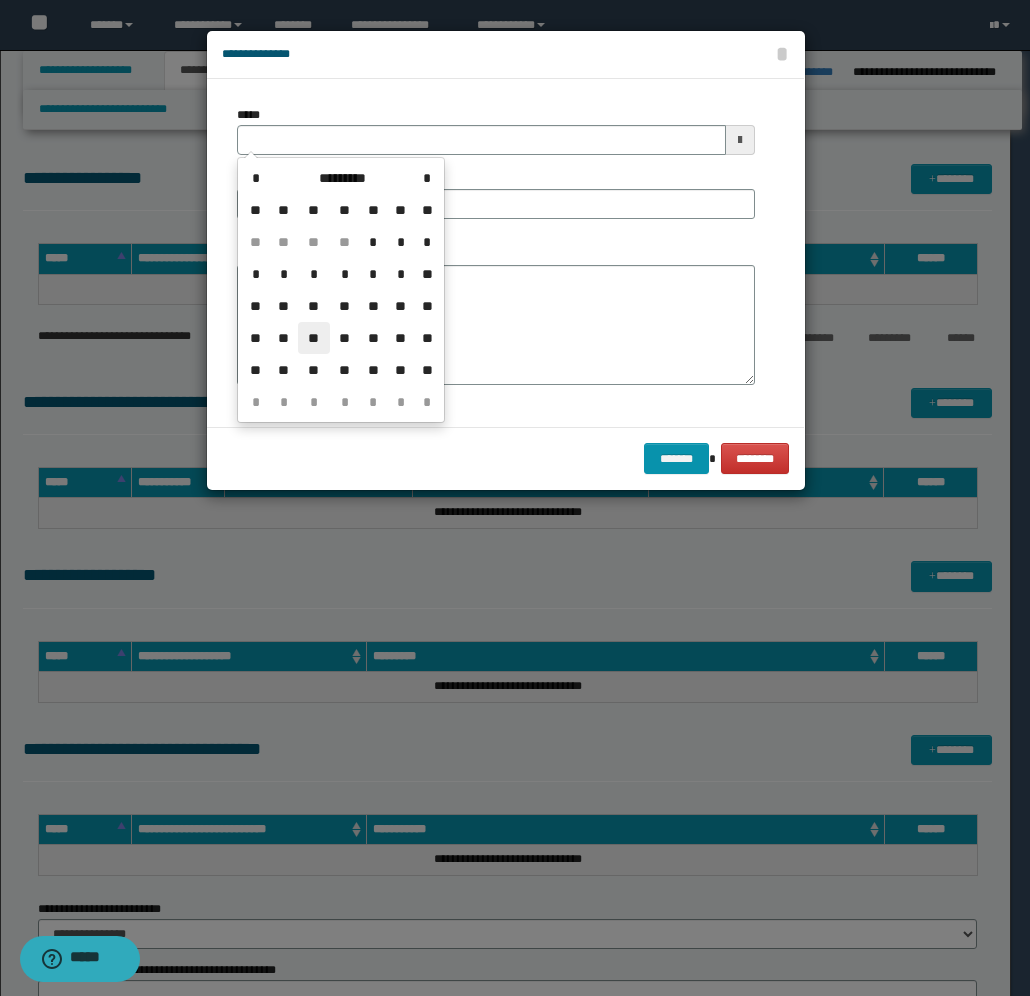 click on "**" at bounding box center [314, 338] 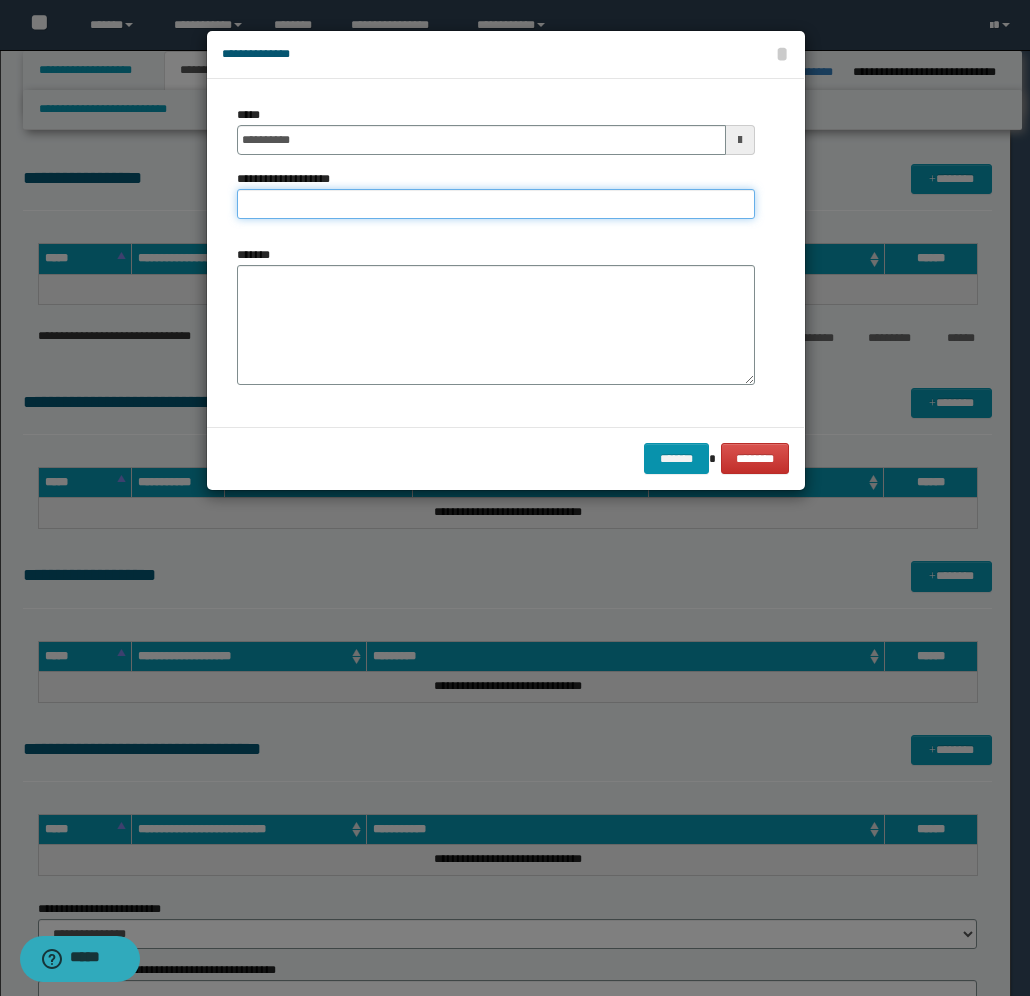 click on "**********" at bounding box center (496, 204) 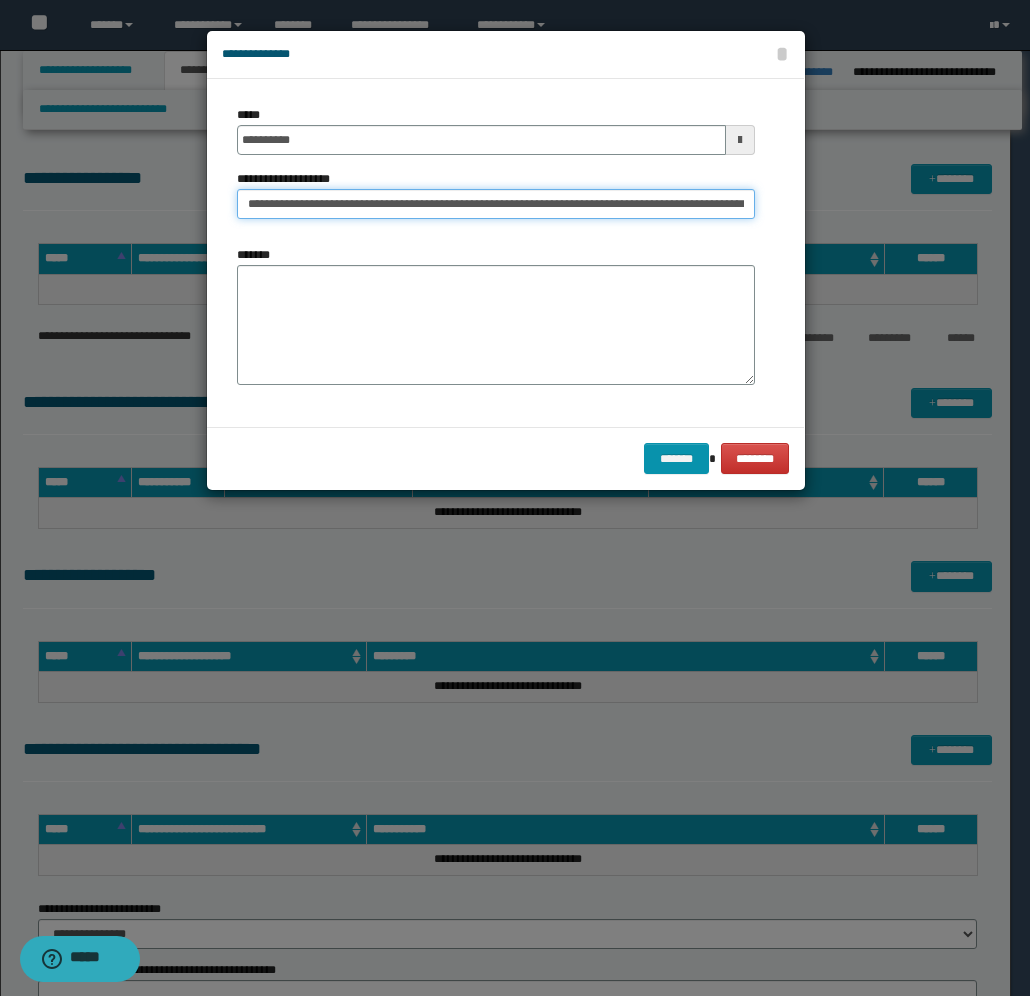 click on "**********" at bounding box center (496, 204) 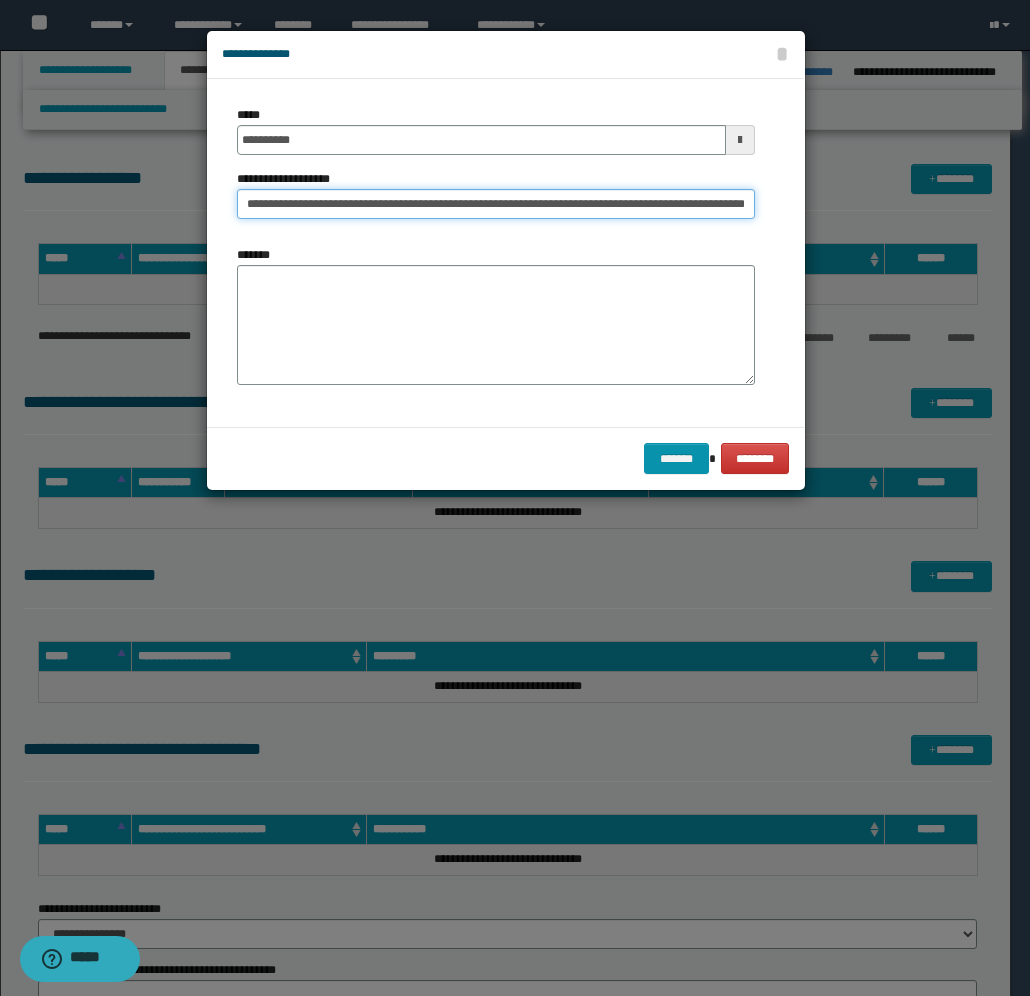 scroll, scrollTop: 0, scrollLeft: 146, axis: horizontal 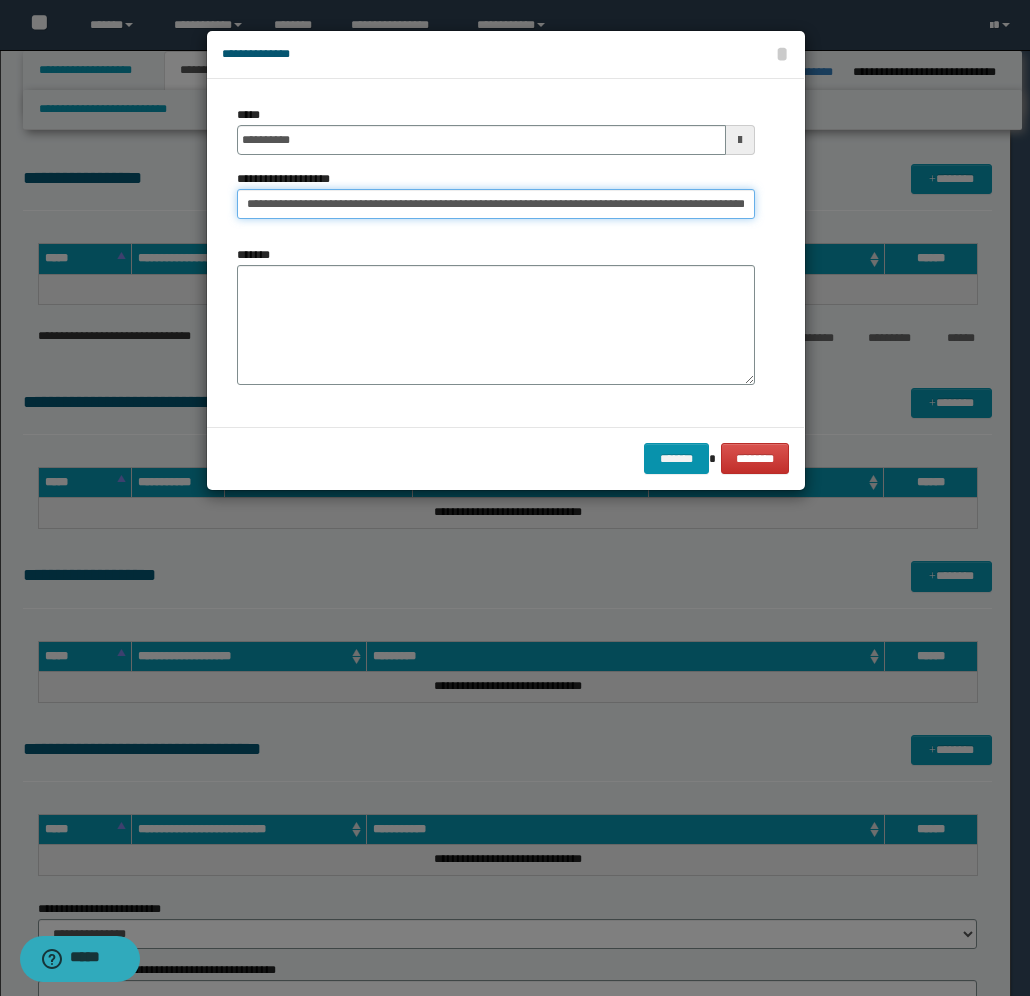 click on "**********" at bounding box center [496, 204] 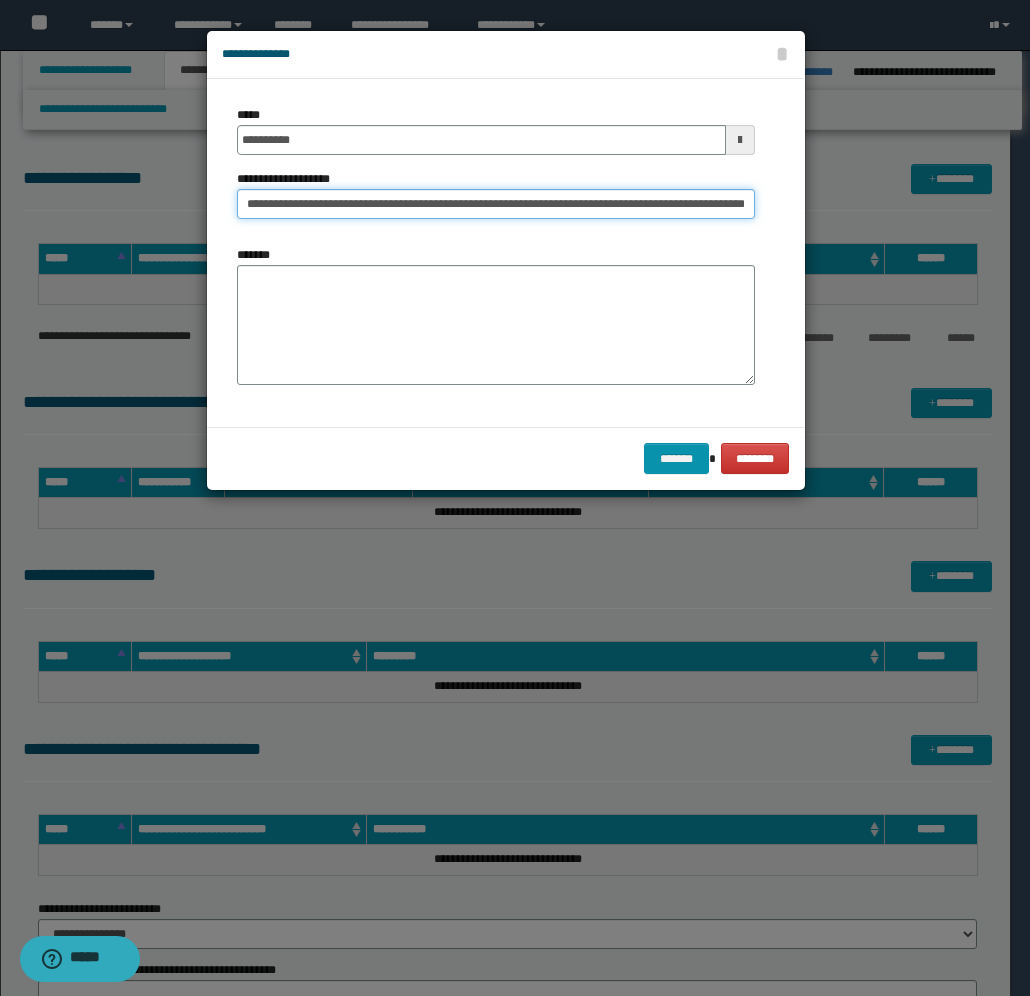 scroll, scrollTop: 0, scrollLeft: 145, axis: horizontal 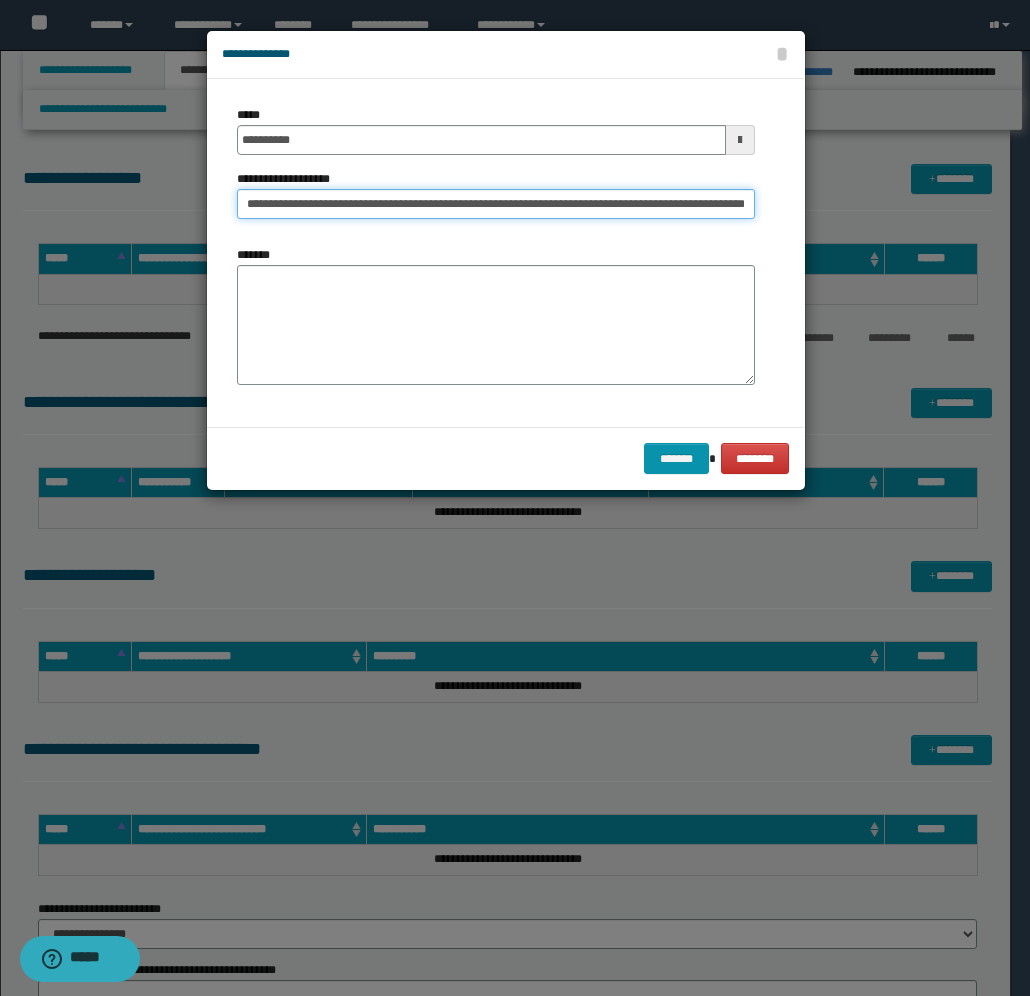 click on "**********" at bounding box center (496, 204) 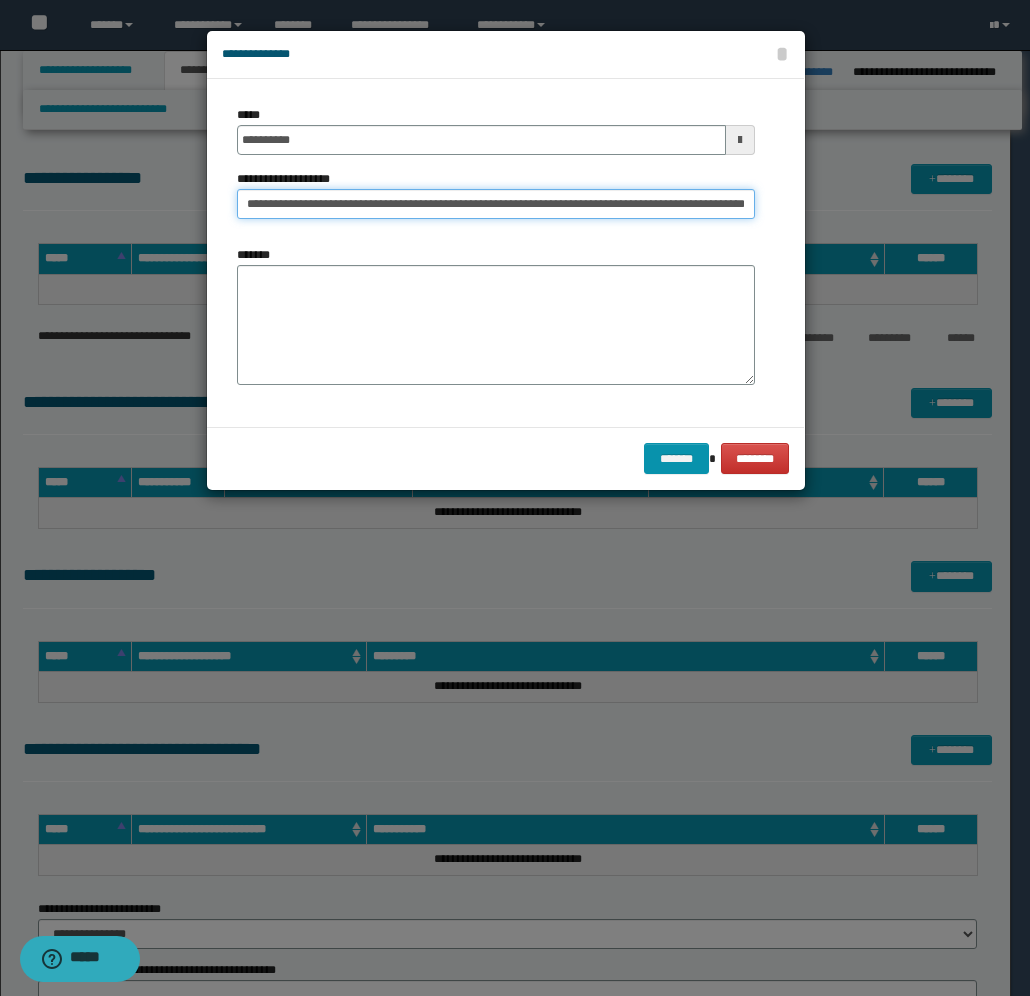 scroll, scrollTop: 0, scrollLeft: 145, axis: horizontal 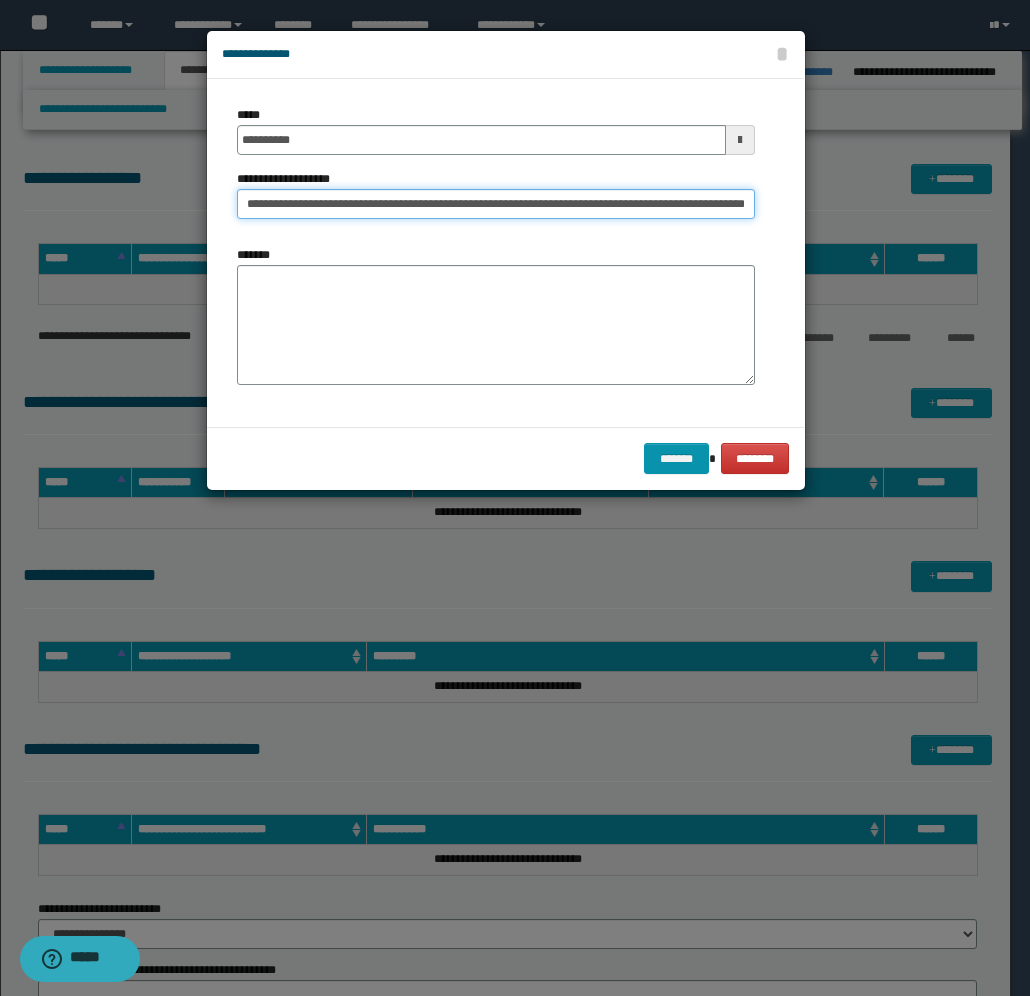 type on "**********" 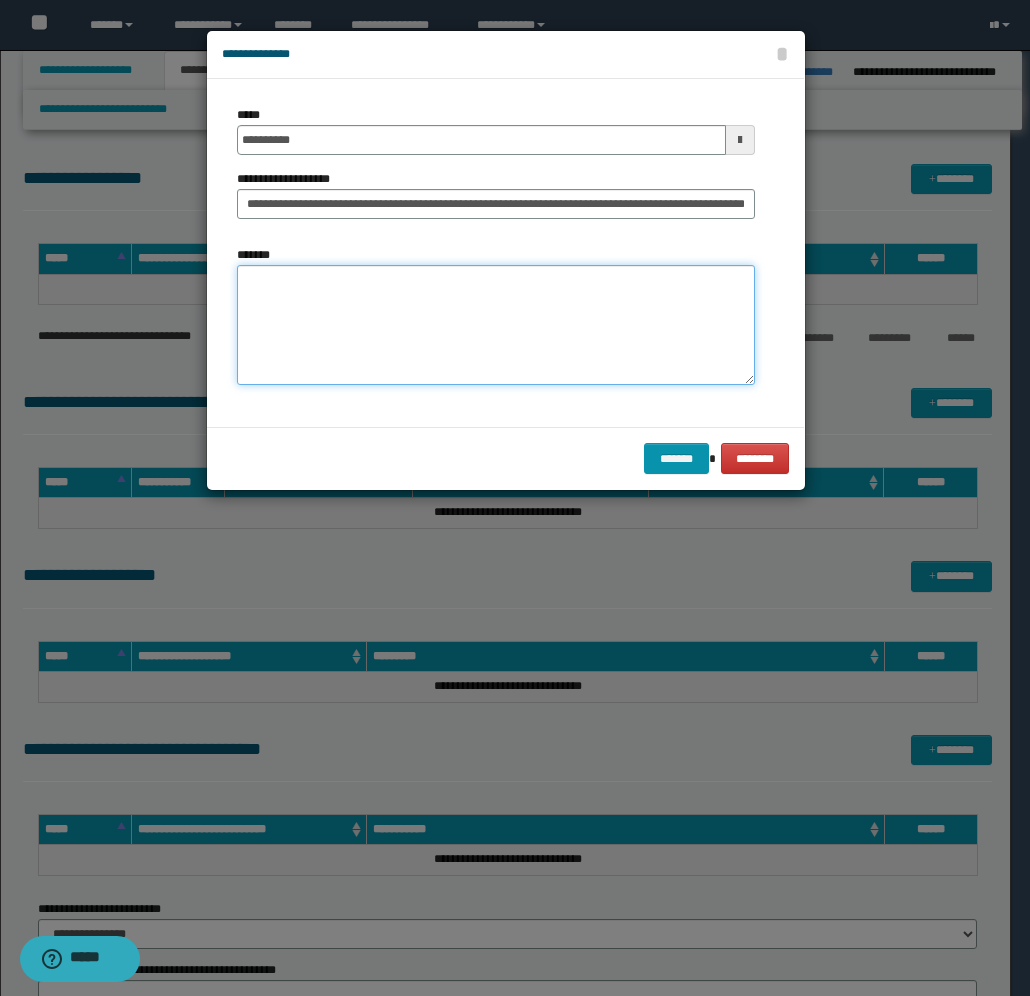 click on "*******" at bounding box center (496, 325) 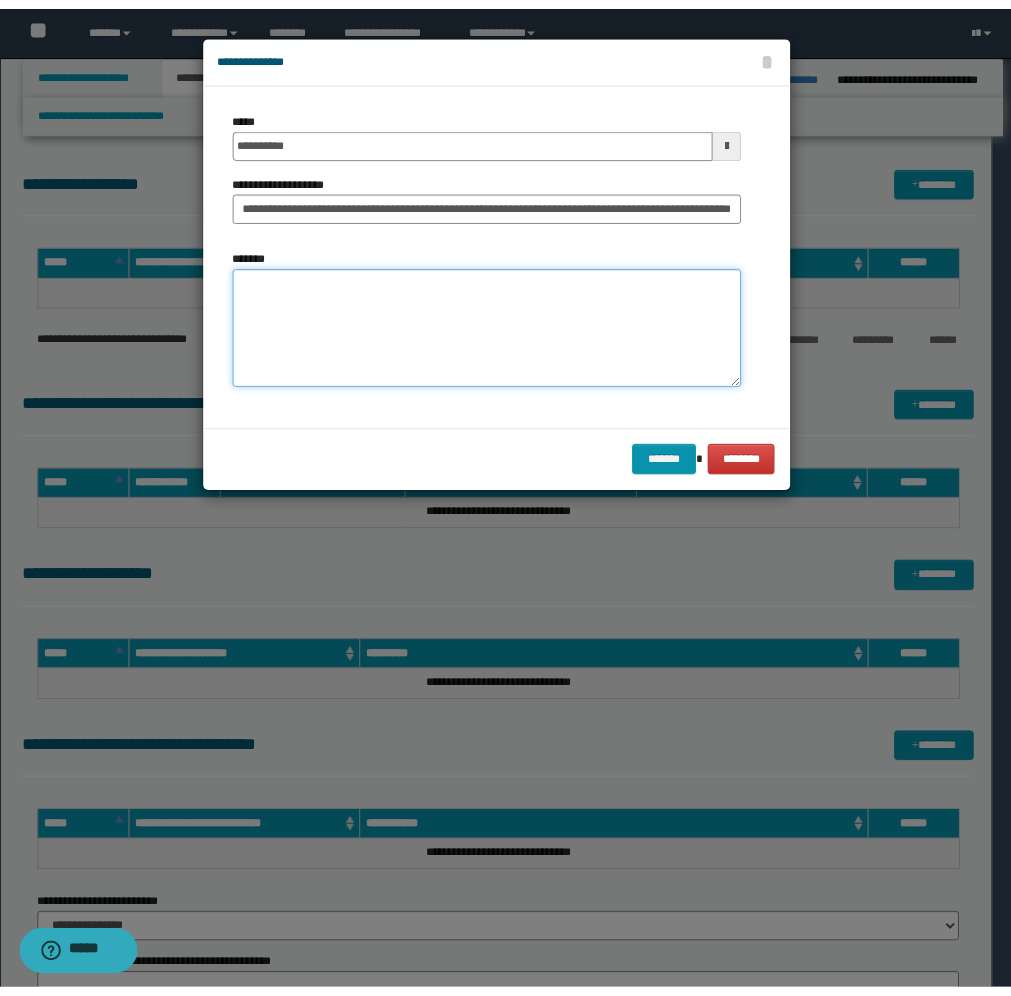 scroll, scrollTop: 0, scrollLeft: 0, axis: both 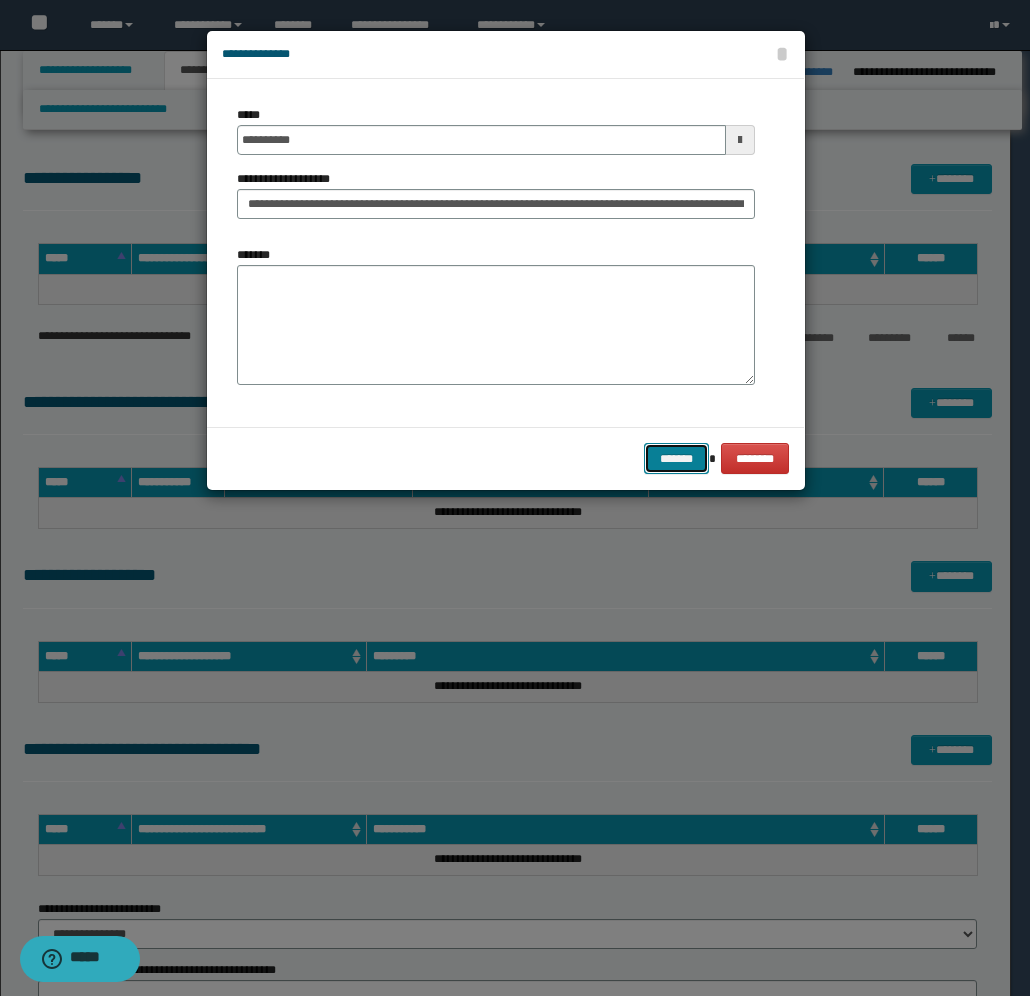 click on "*******" at bounding box center (676, 458) 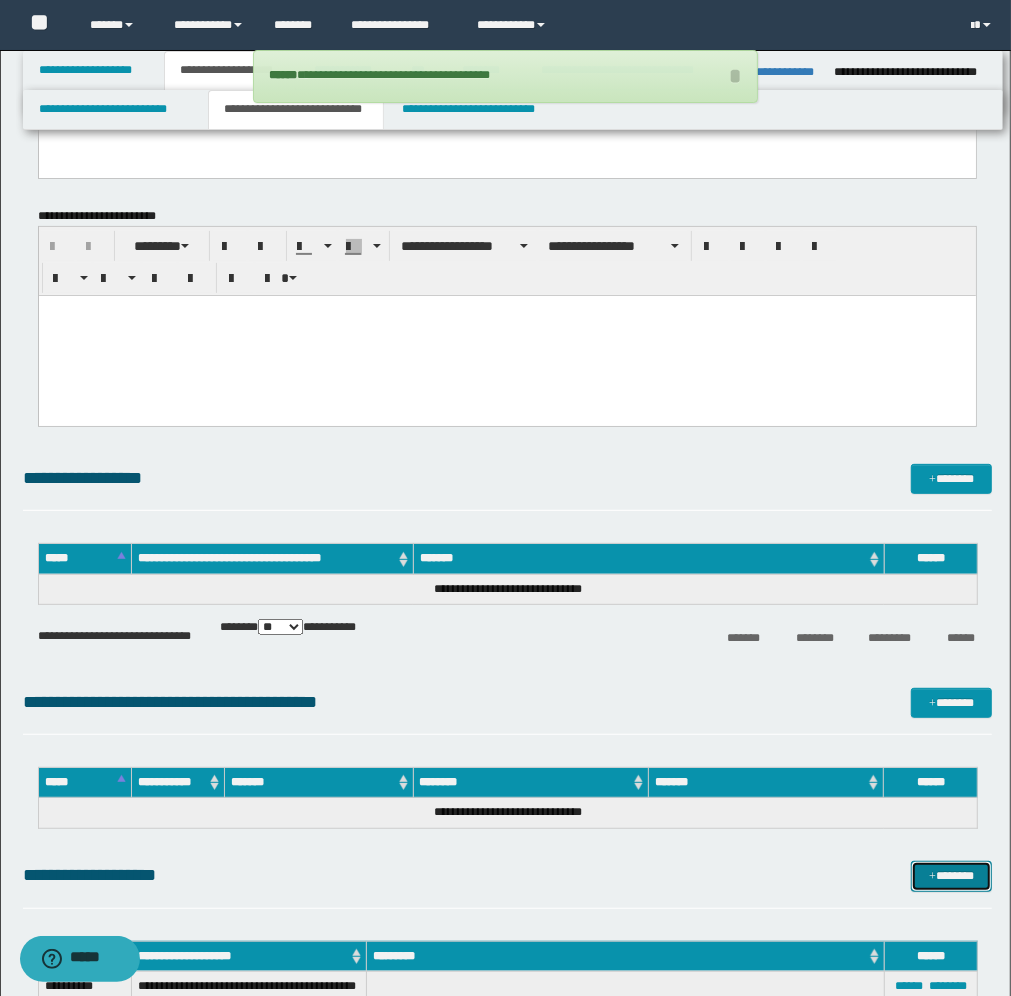 scroll, scrollTop: 0, scrollLeft: 0, axis: both 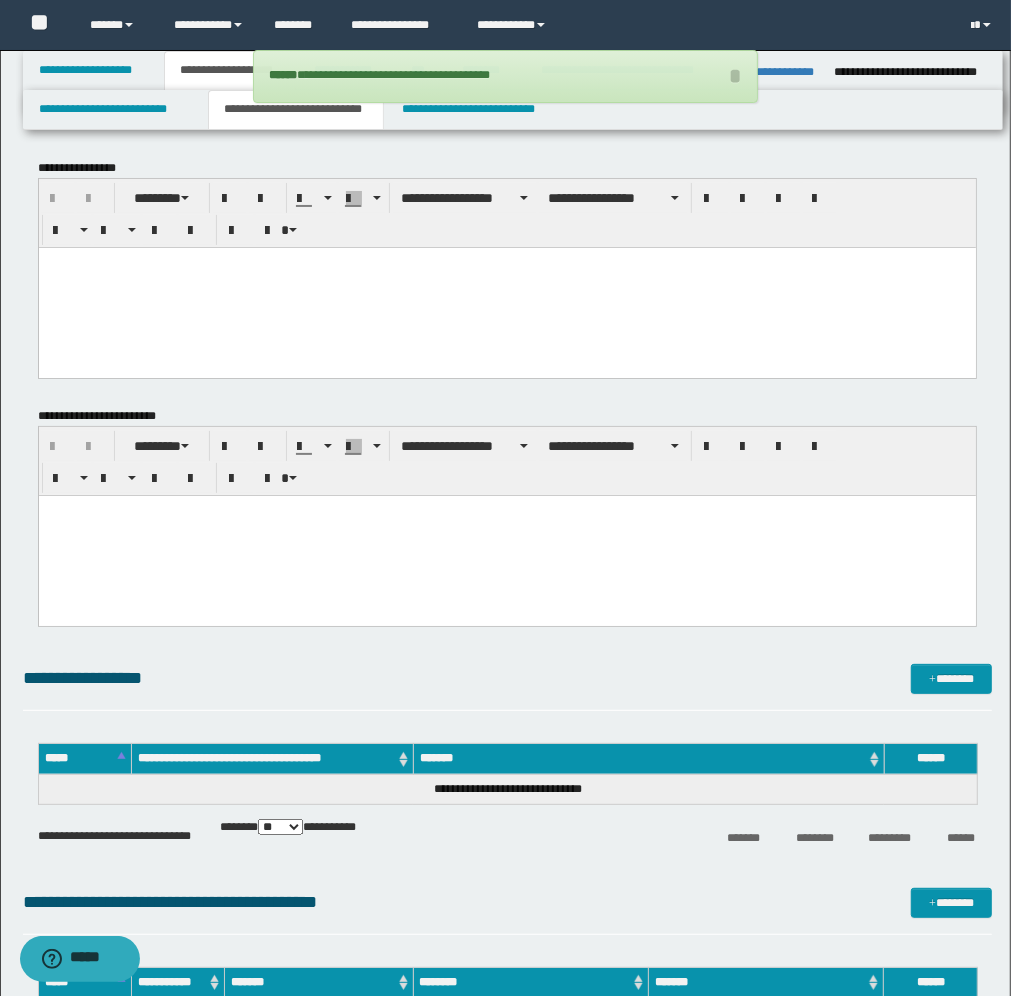 click at bounding box center (506, 287) 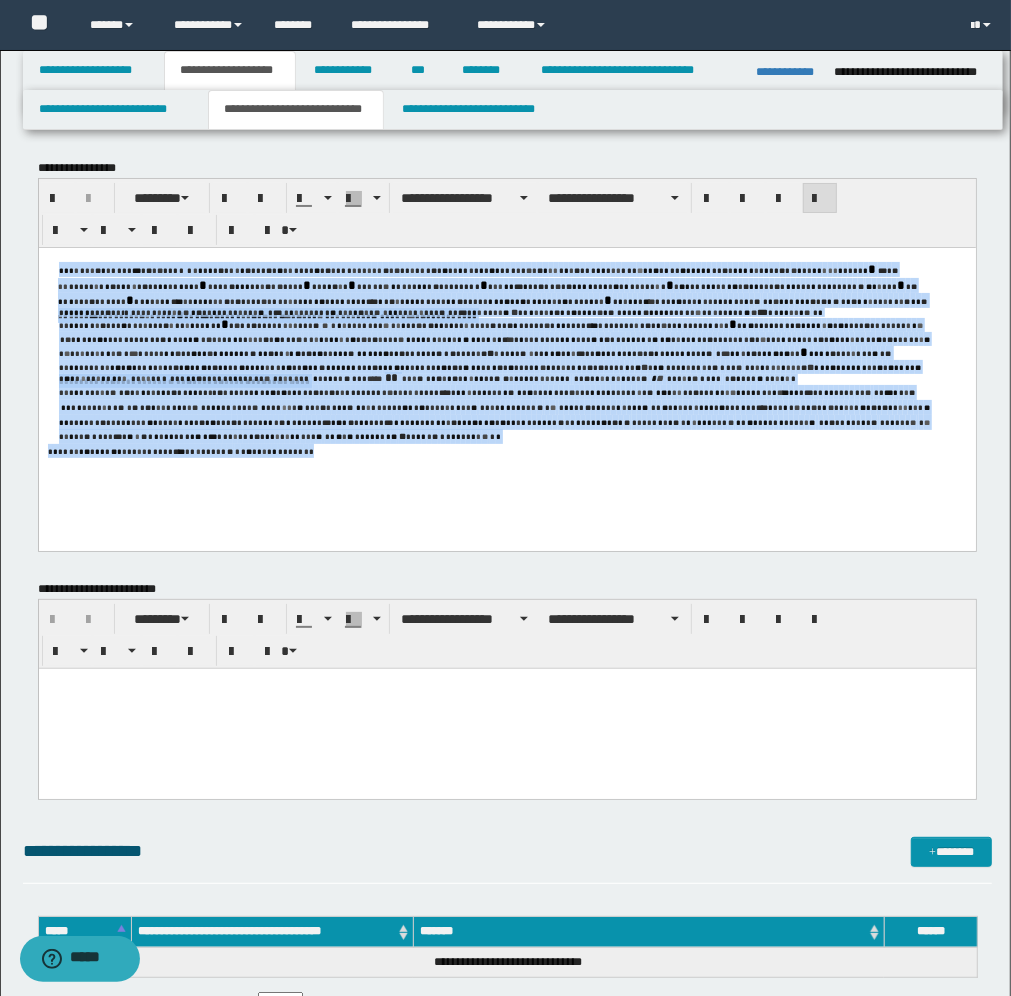 drag, startPoint x: 293, startPoint y: 441, endPoint x: 38, endPoint y: 265, distance: 309.84027 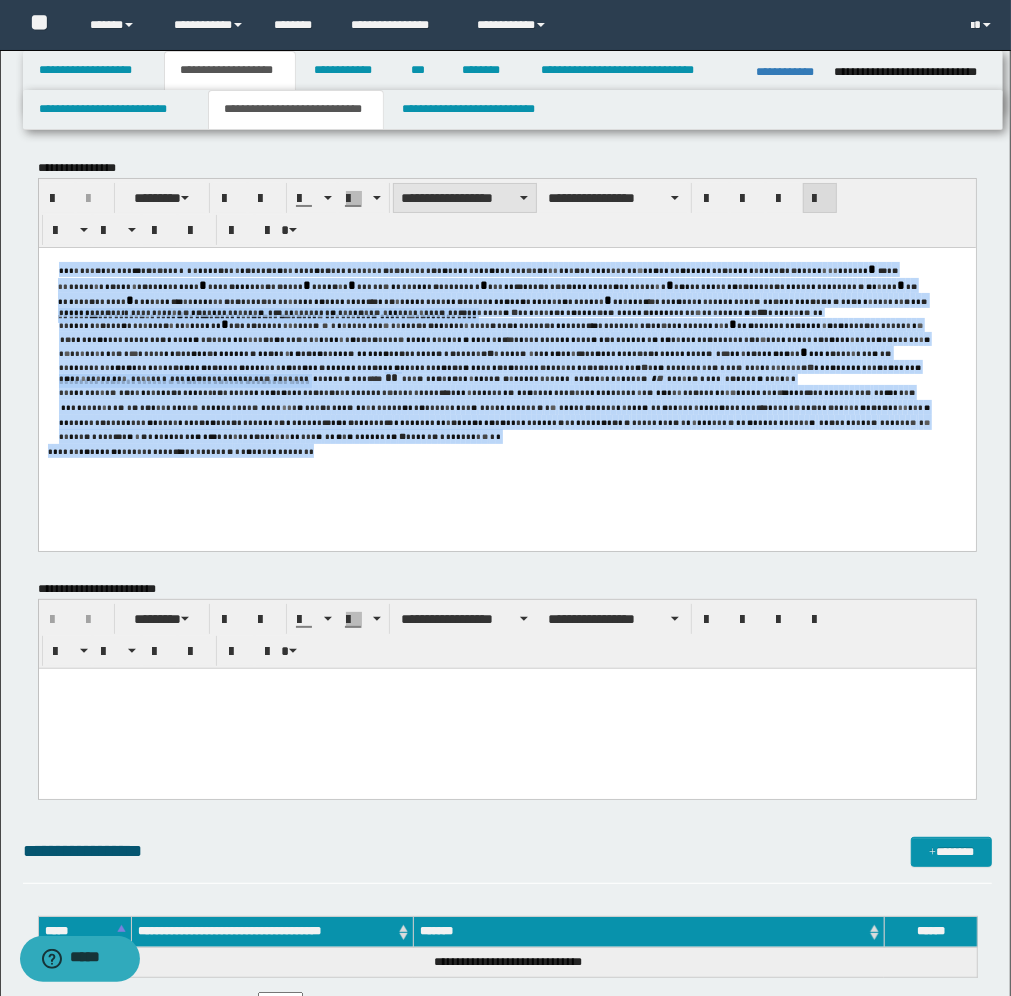 click on "**********" at bounding box center (465, 198) 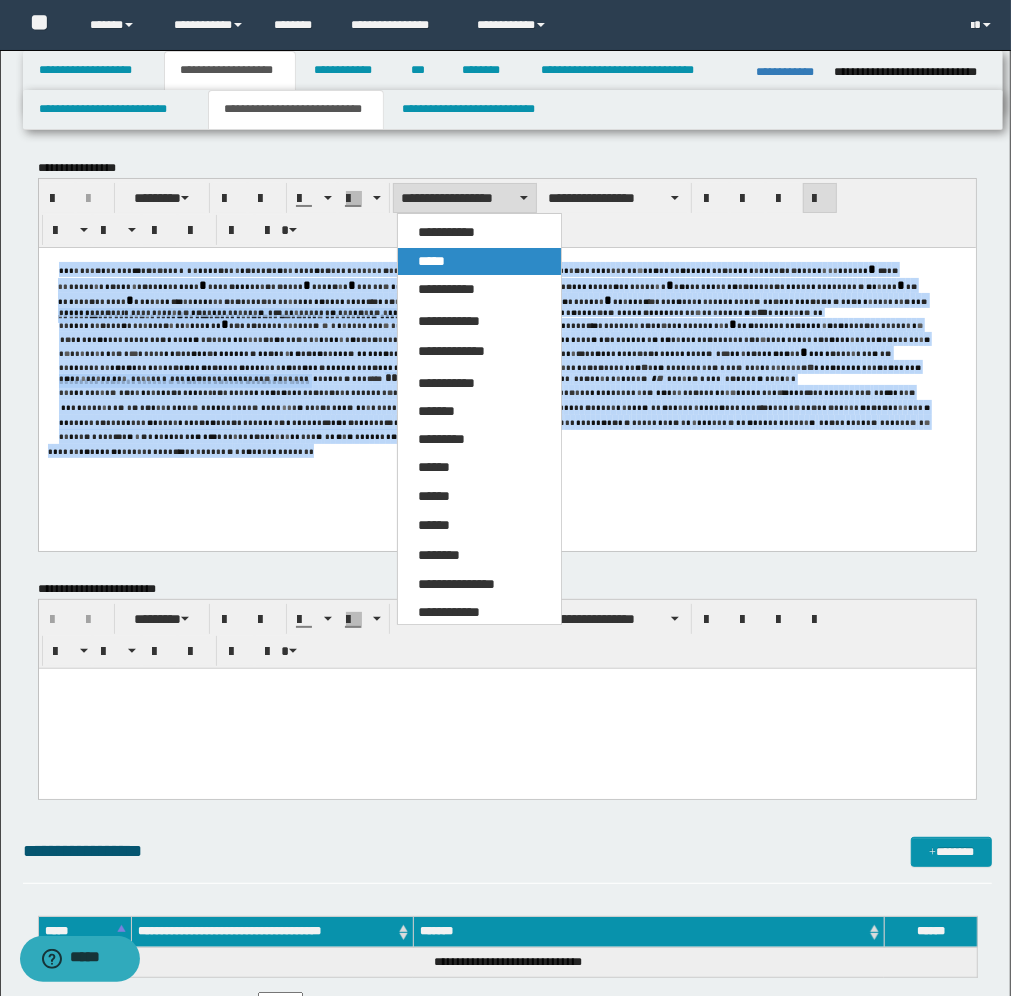 click on "*****" at bounding box center (431, 261) 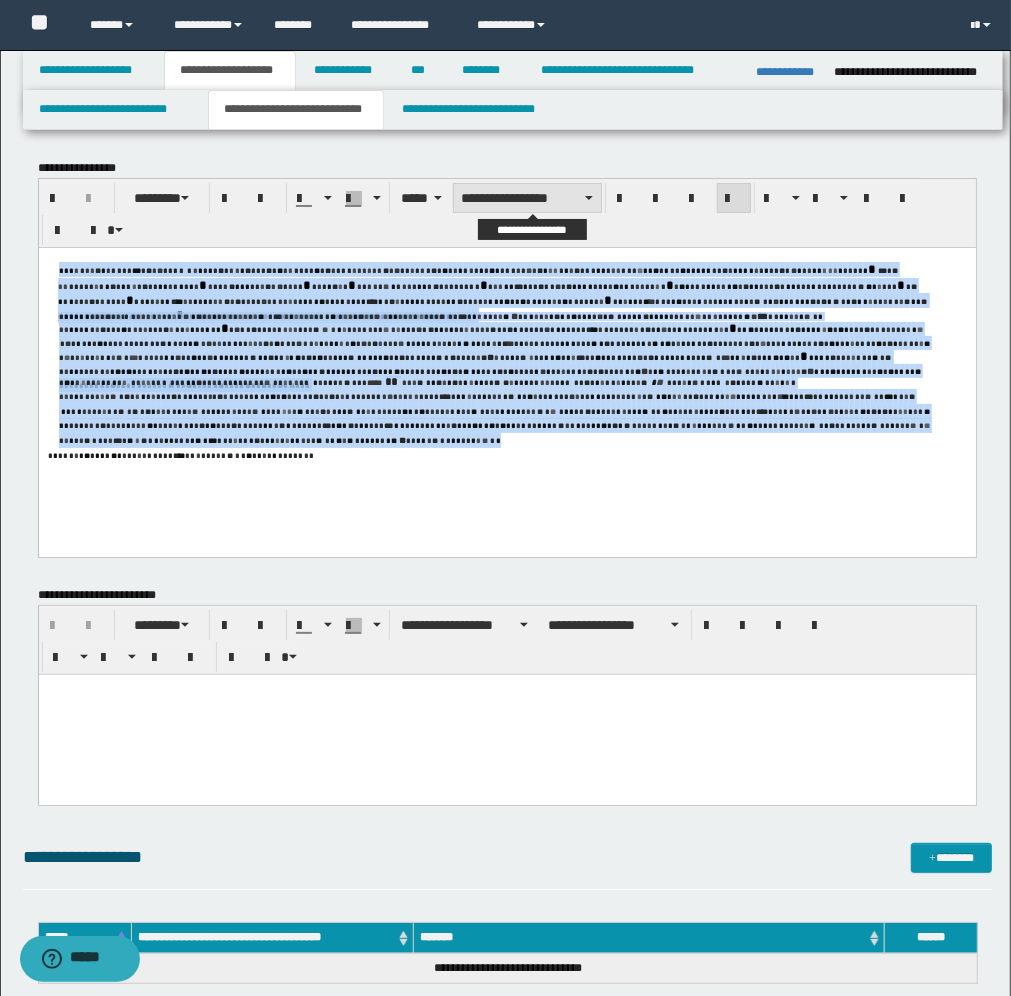 click on "**********" at bounding box center [527, 198] 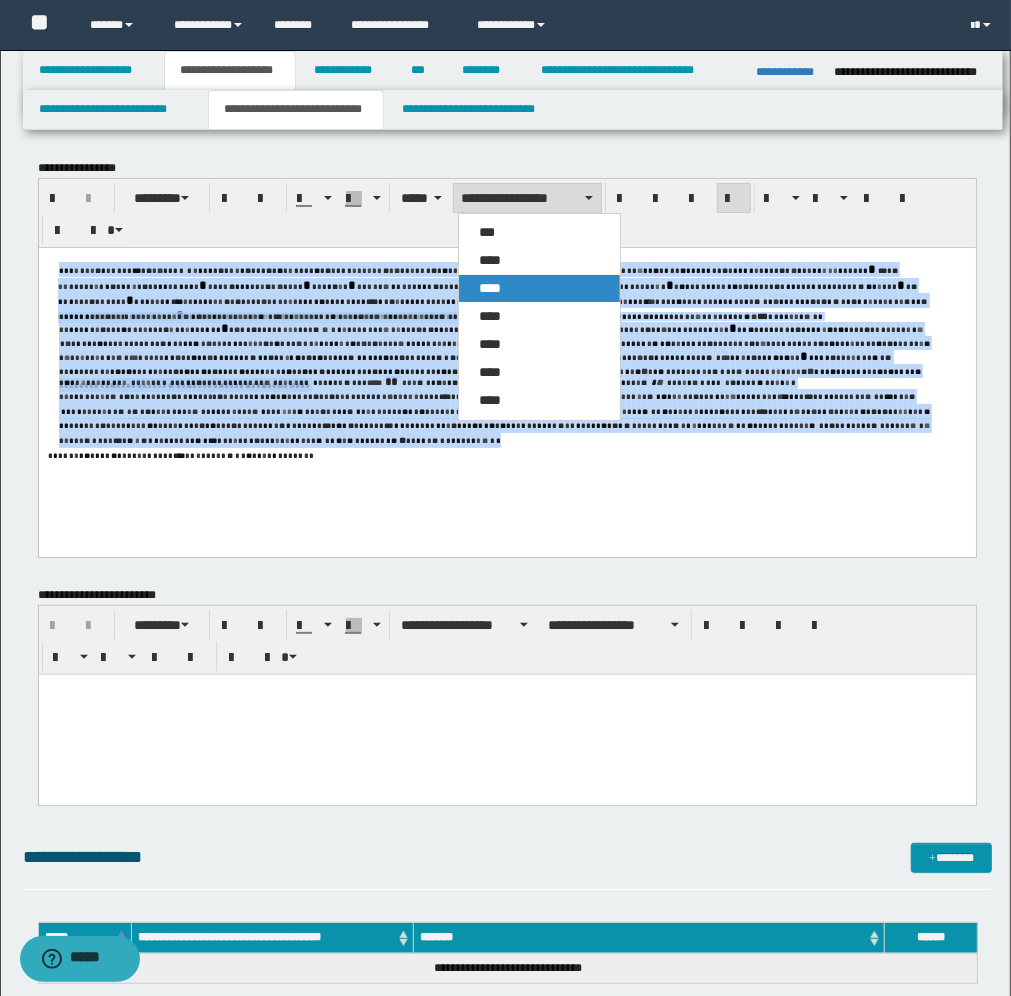 click on "****" at bounding box center (490, 288) 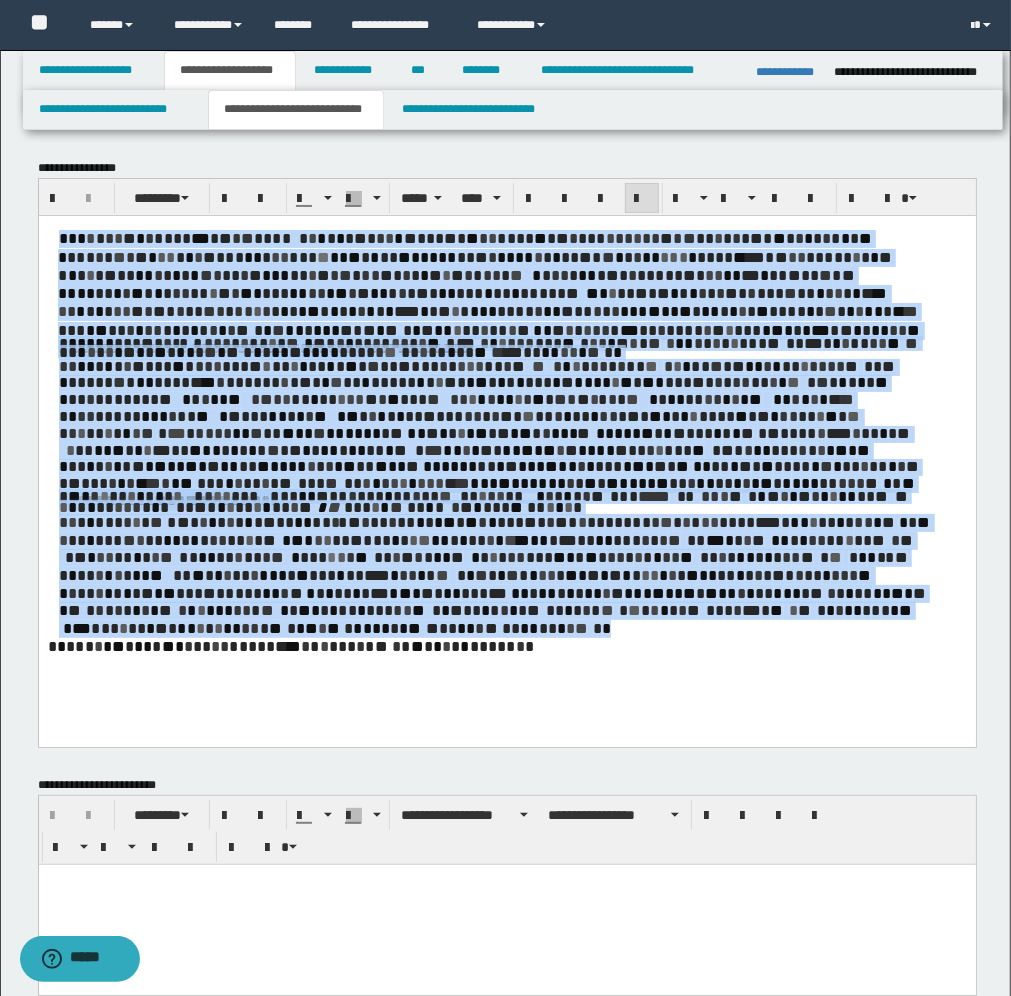 click on "* * ** * * * * * ** * * * * ** * * ** *** * * * * * ** * * * *   * * * * * * * * * **** * *" at bounding box center (506, 645) 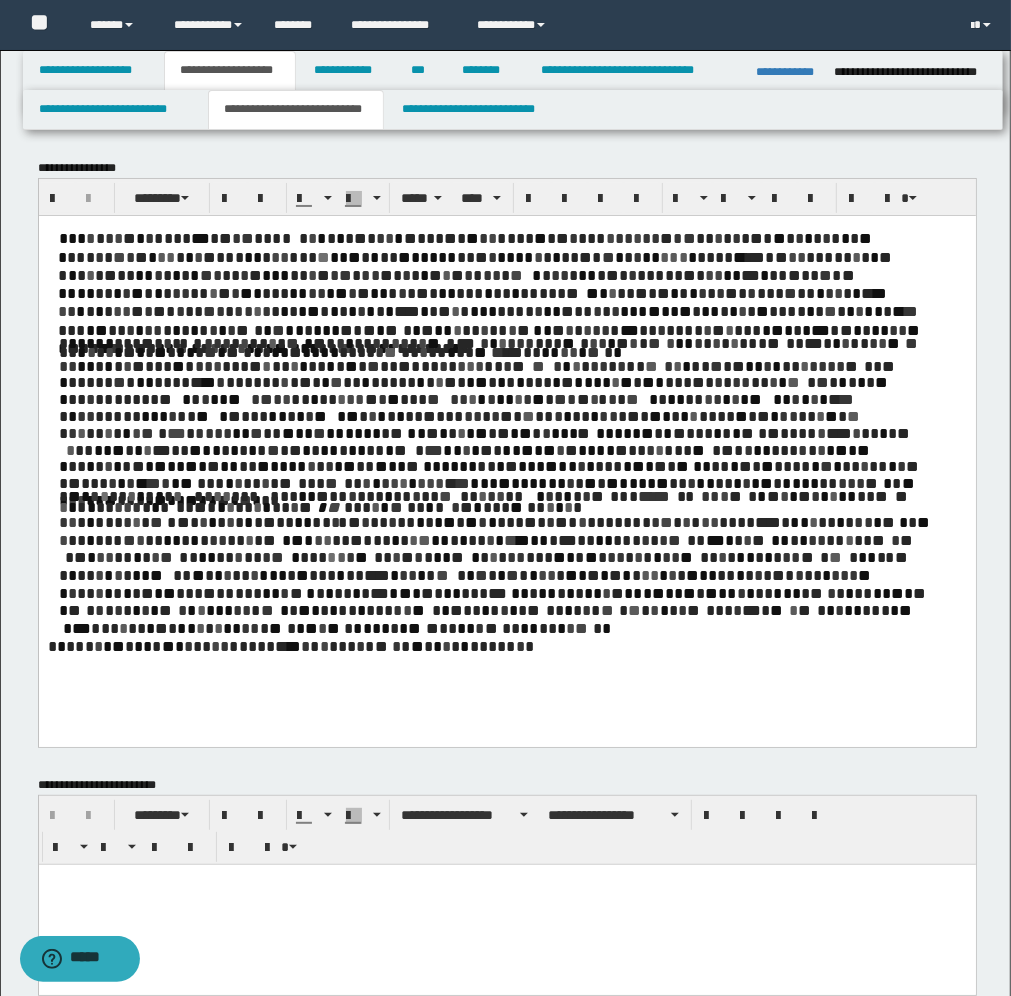 click on "*" at bounding box center (276, 237) 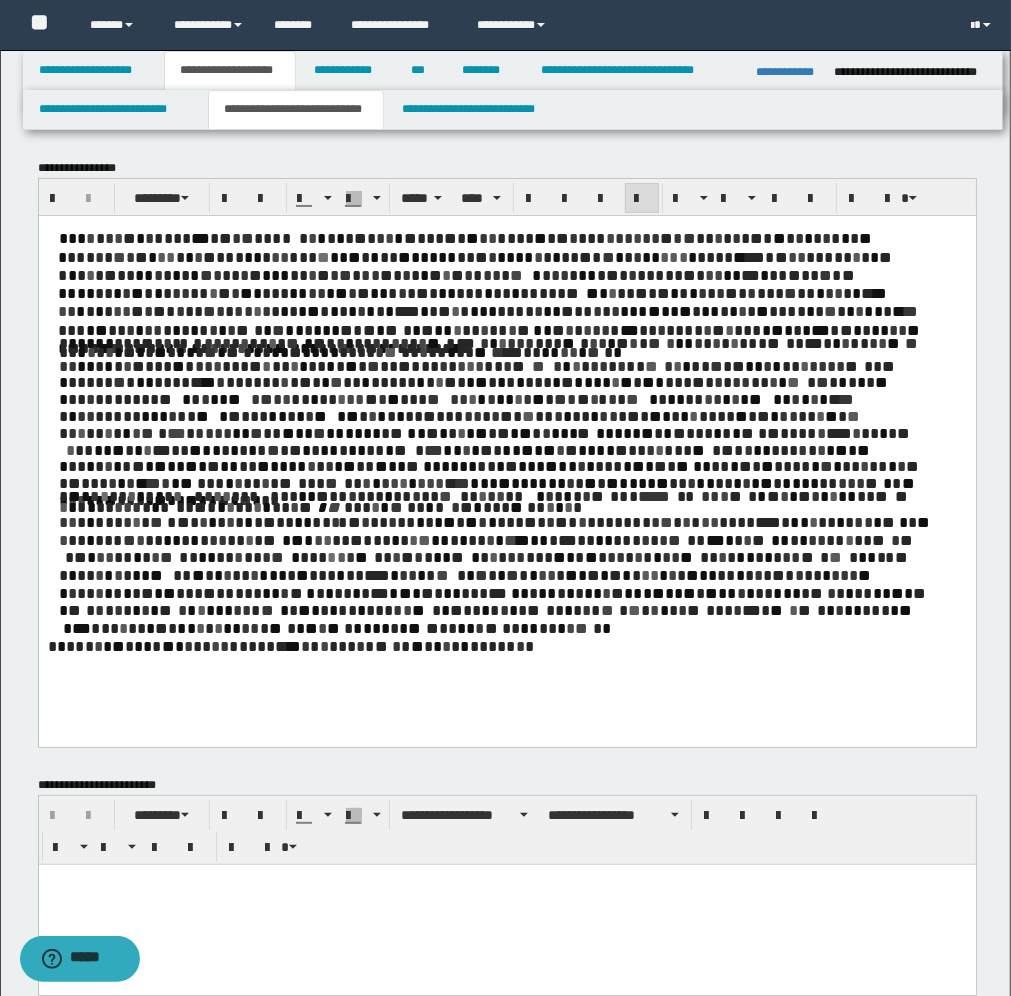 type 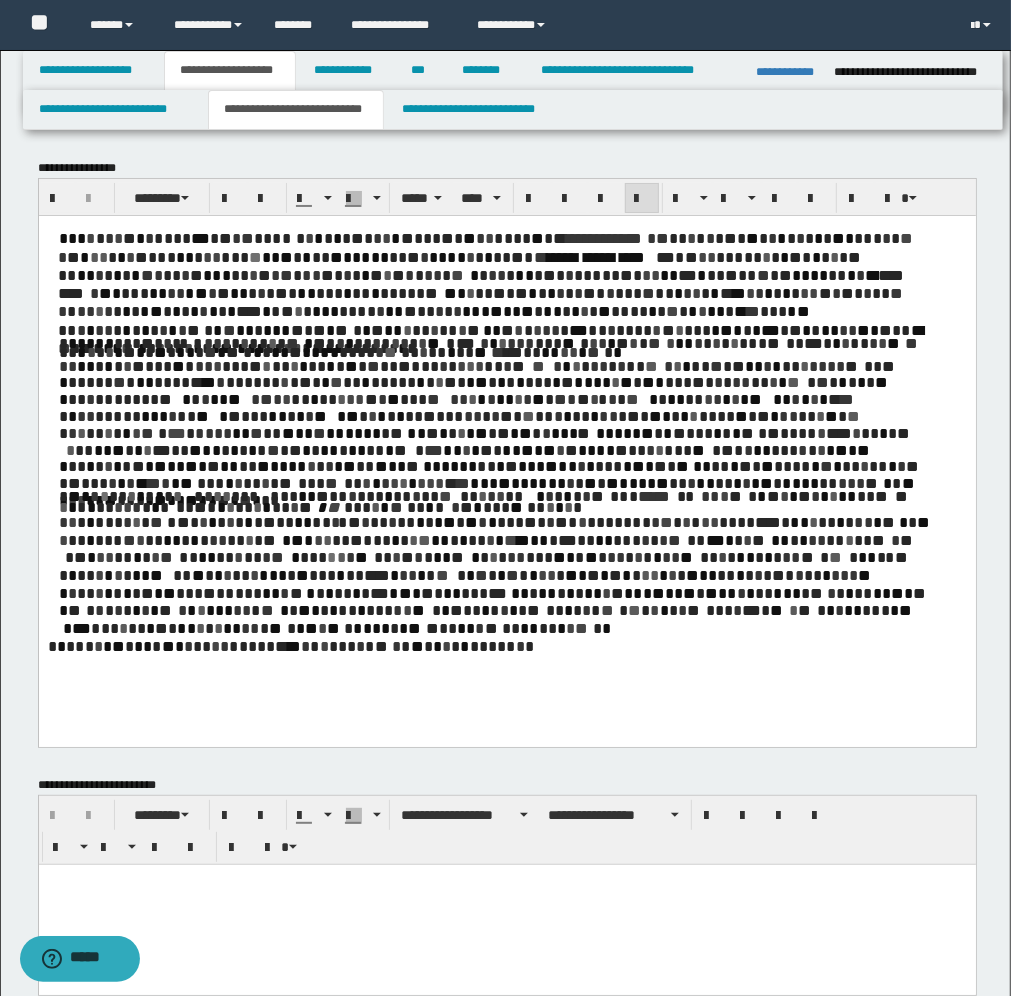 click on "* *" at bounding box center [454, 292] 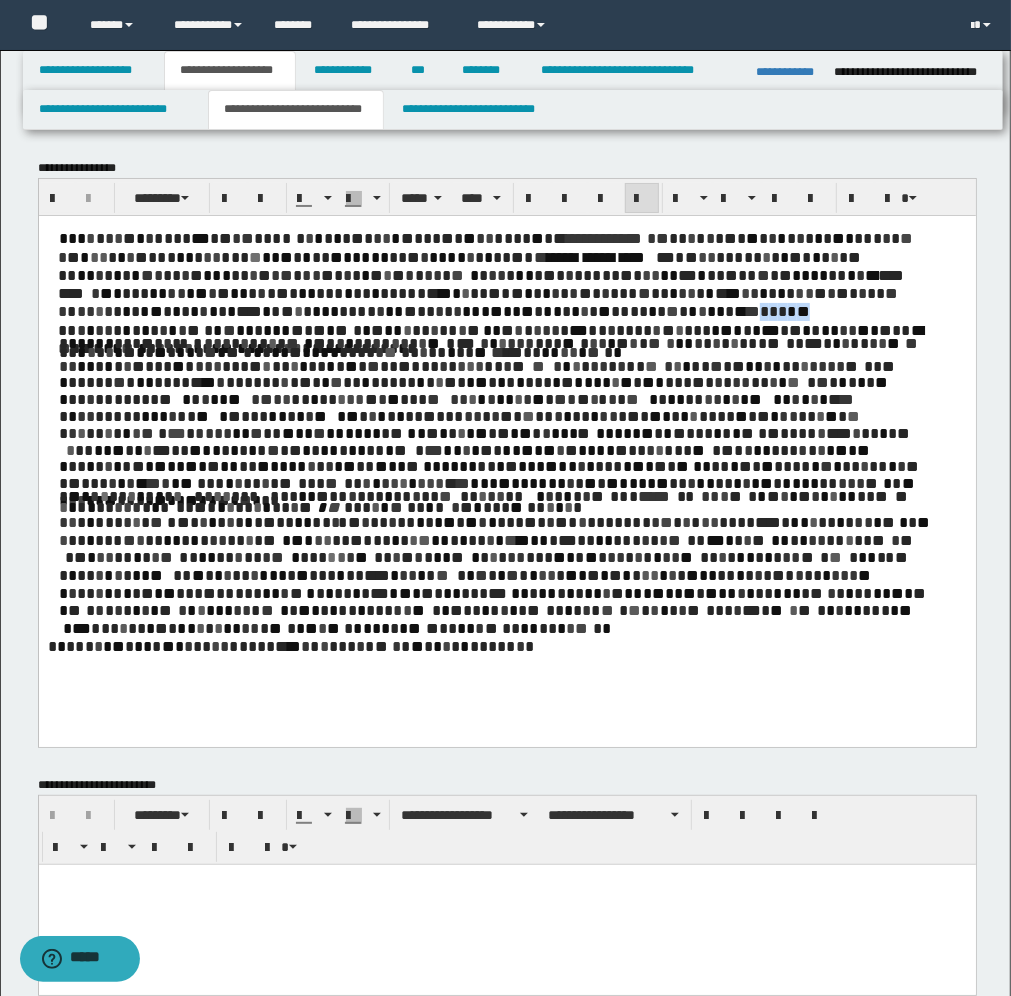 click on "*" at bounding box center (791, 310) 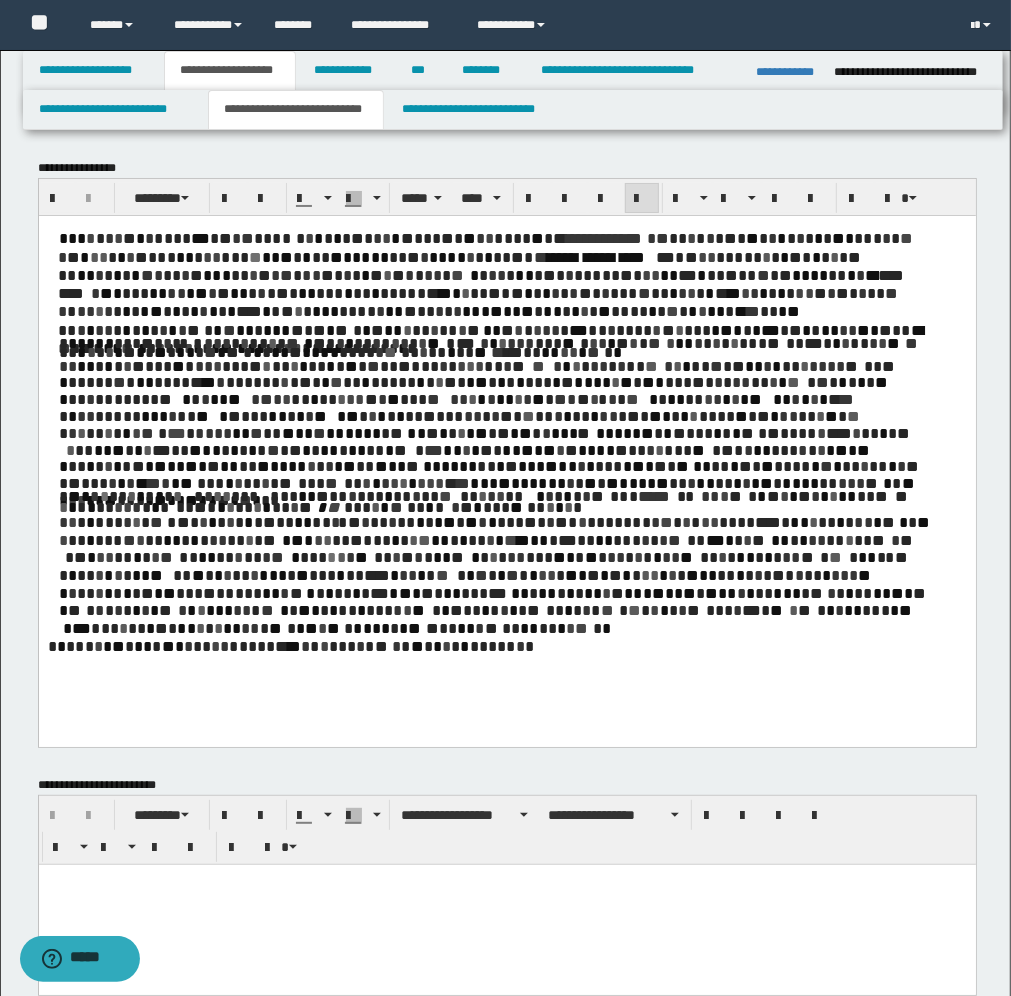 click on "* * *" at bounding box center (307, 329) 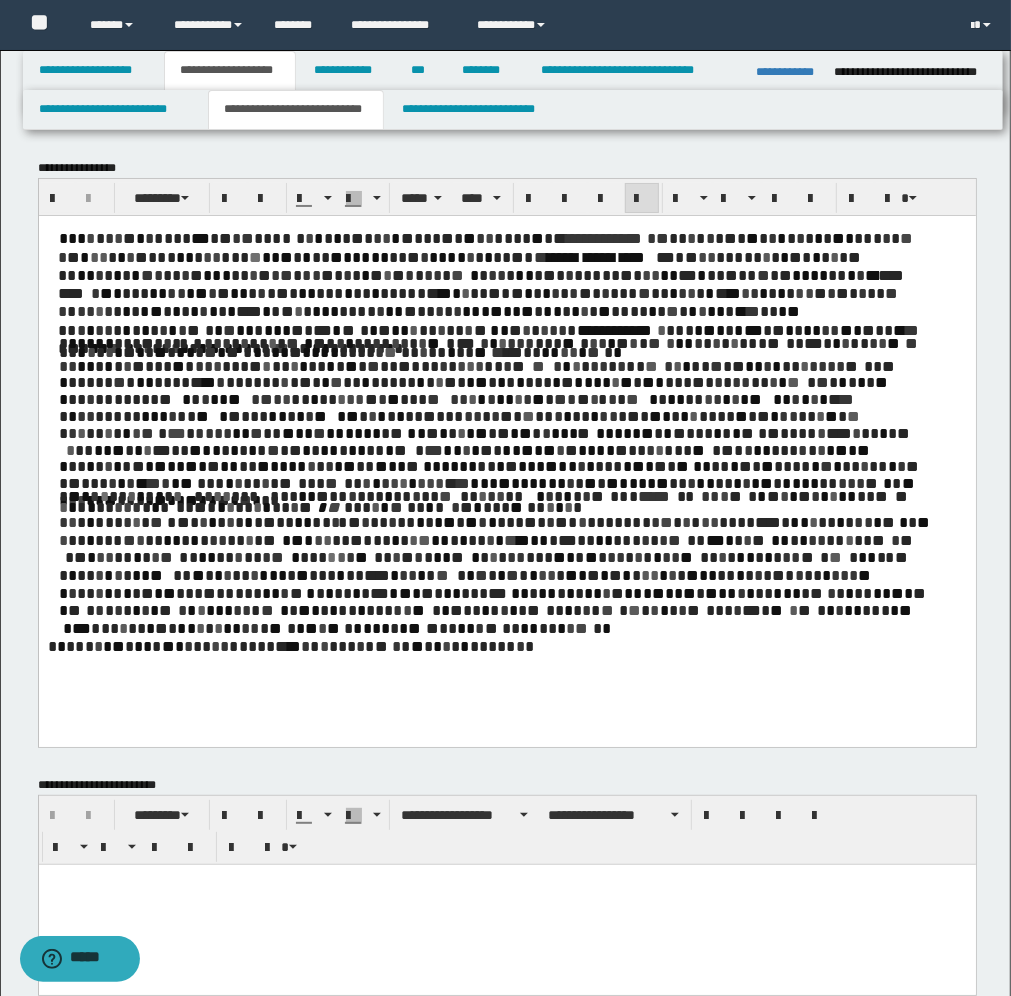 click on "*" at bounding box center [243, 342] 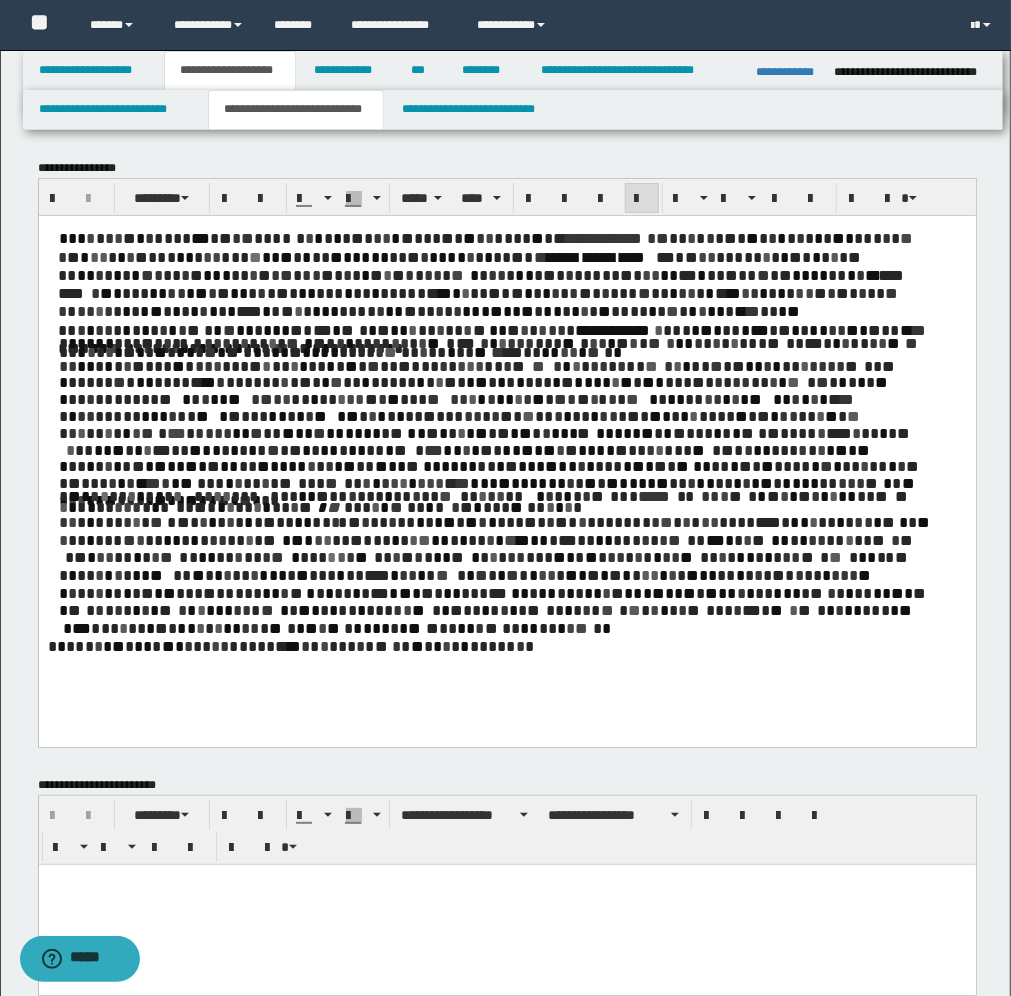 click at bounding box center (122, 347) 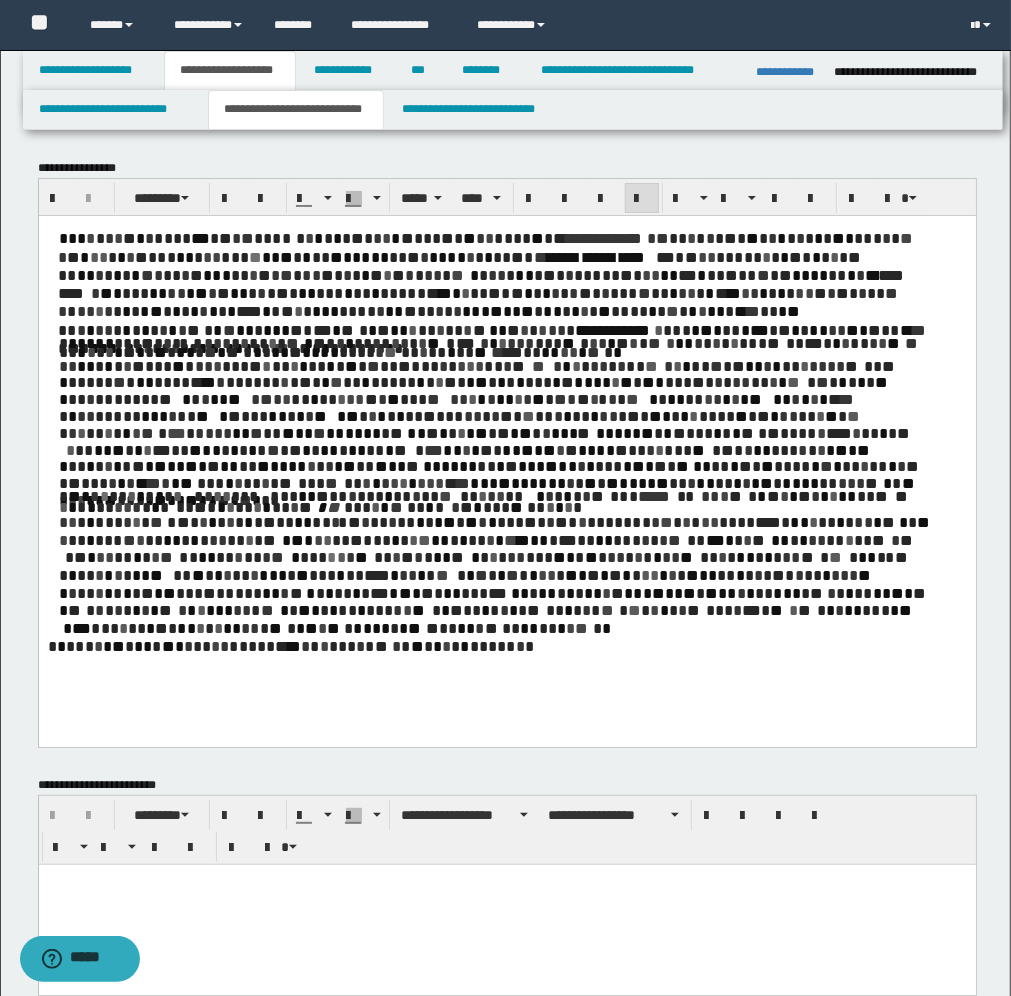 click on "*" at bounding box center (388, 347) 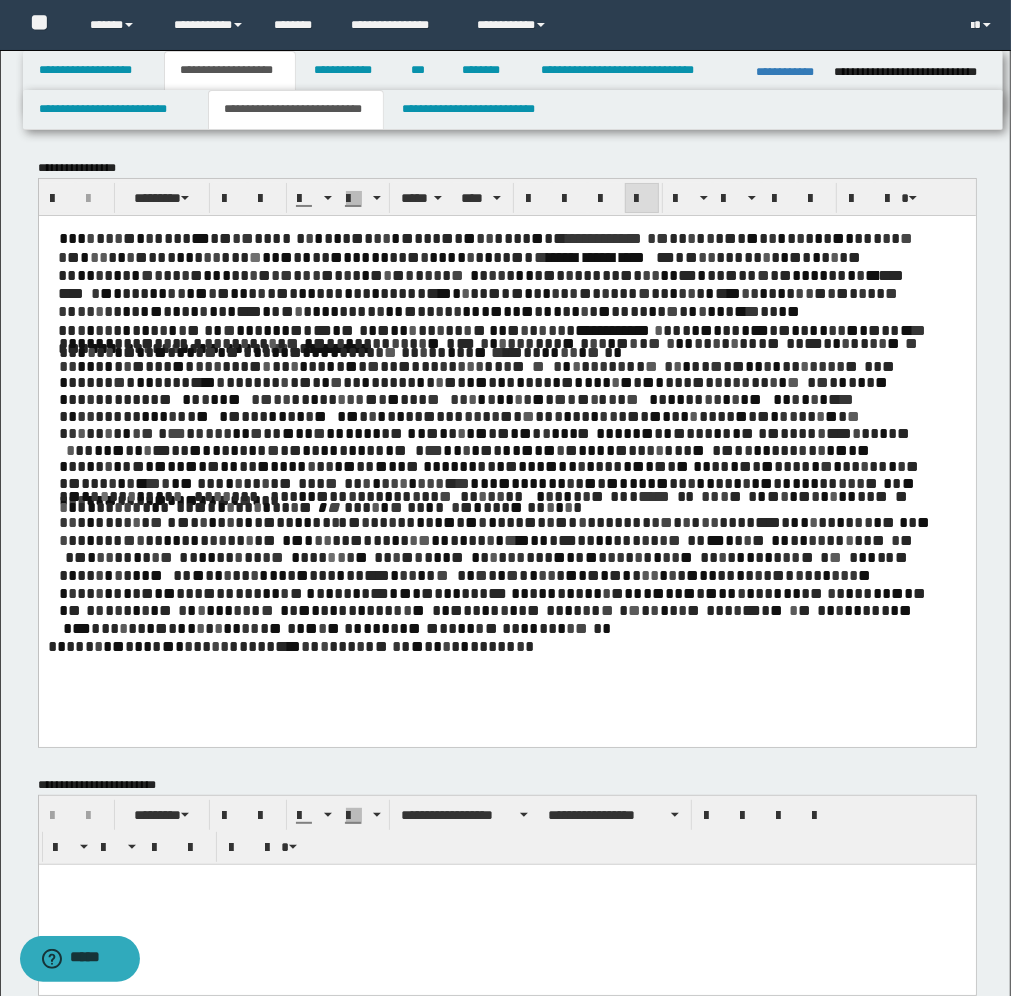 click on "**********" at bounding box center [506, 463] 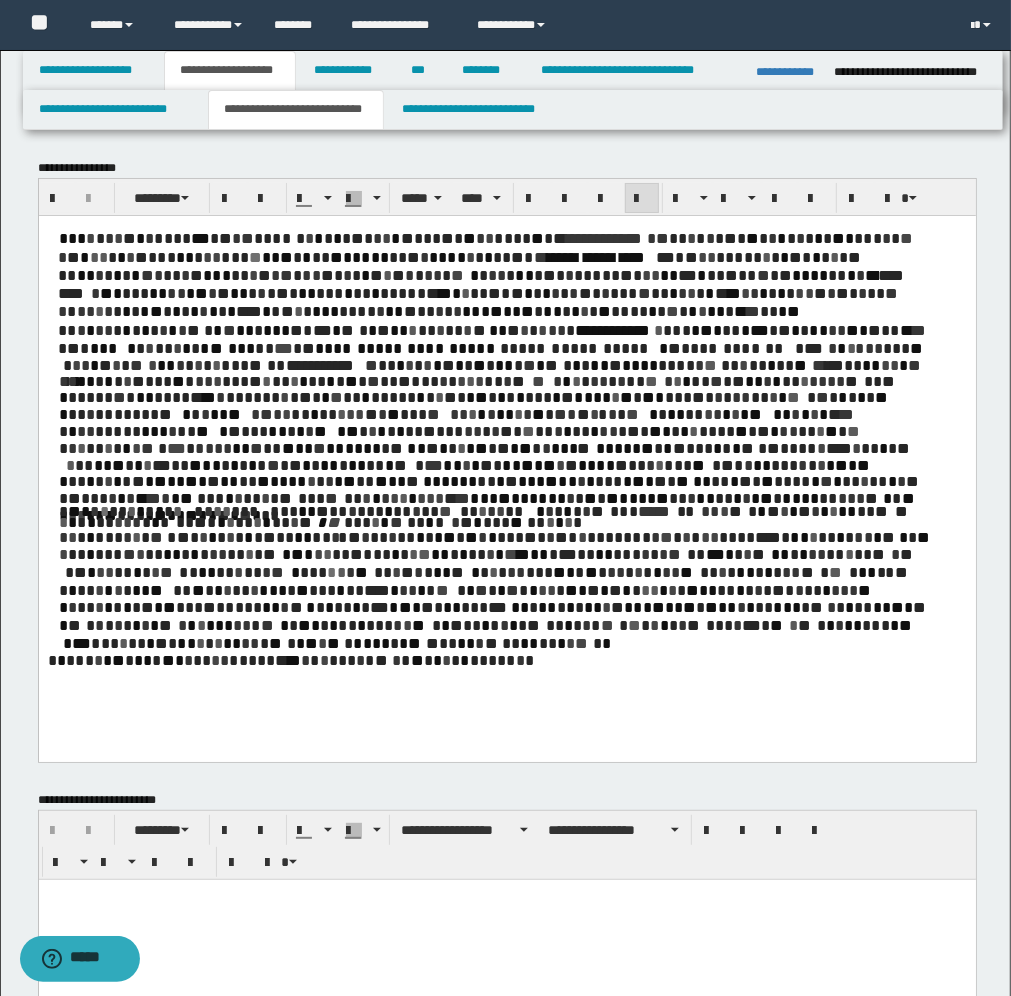 click on "**********" at bounding box center (506, 470) 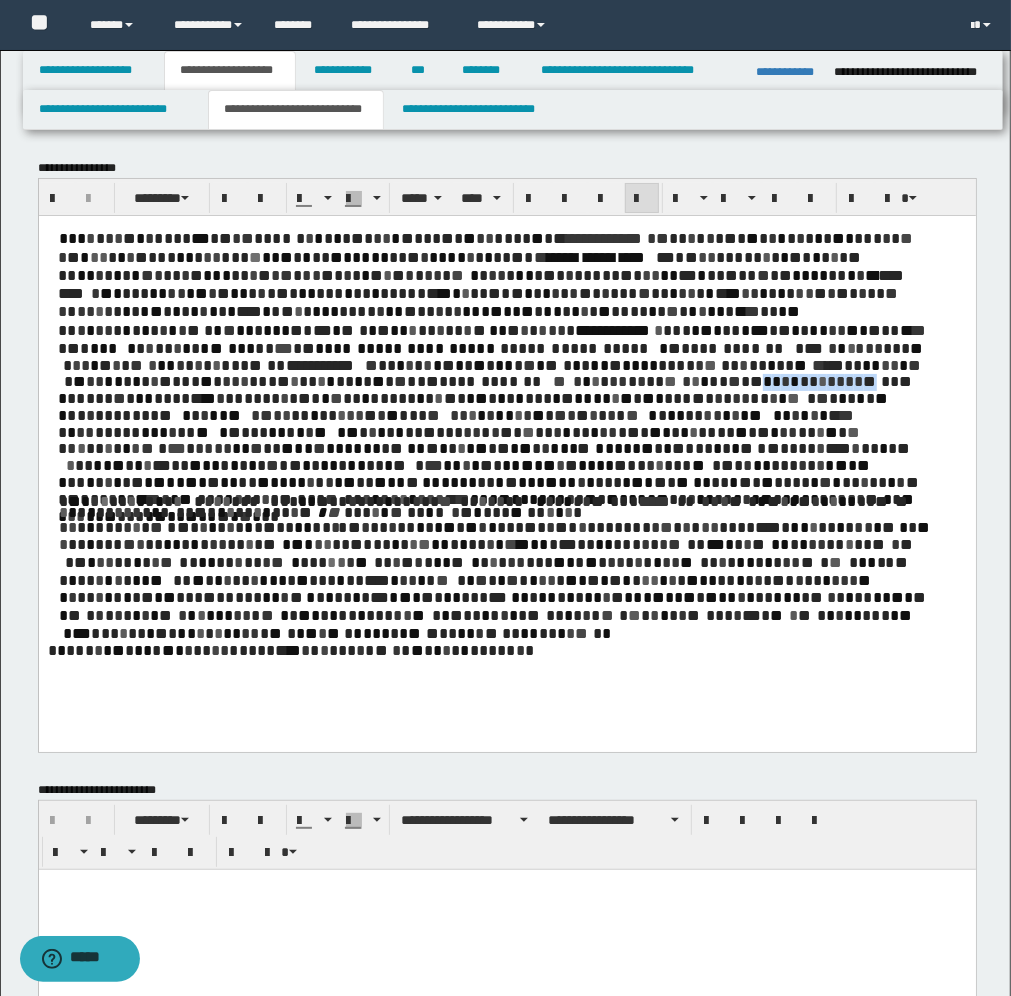 drag, startPoint x: 98, startPoint y: 377, endPoint x: 65, endPoint y: 379, distance: 33.06055 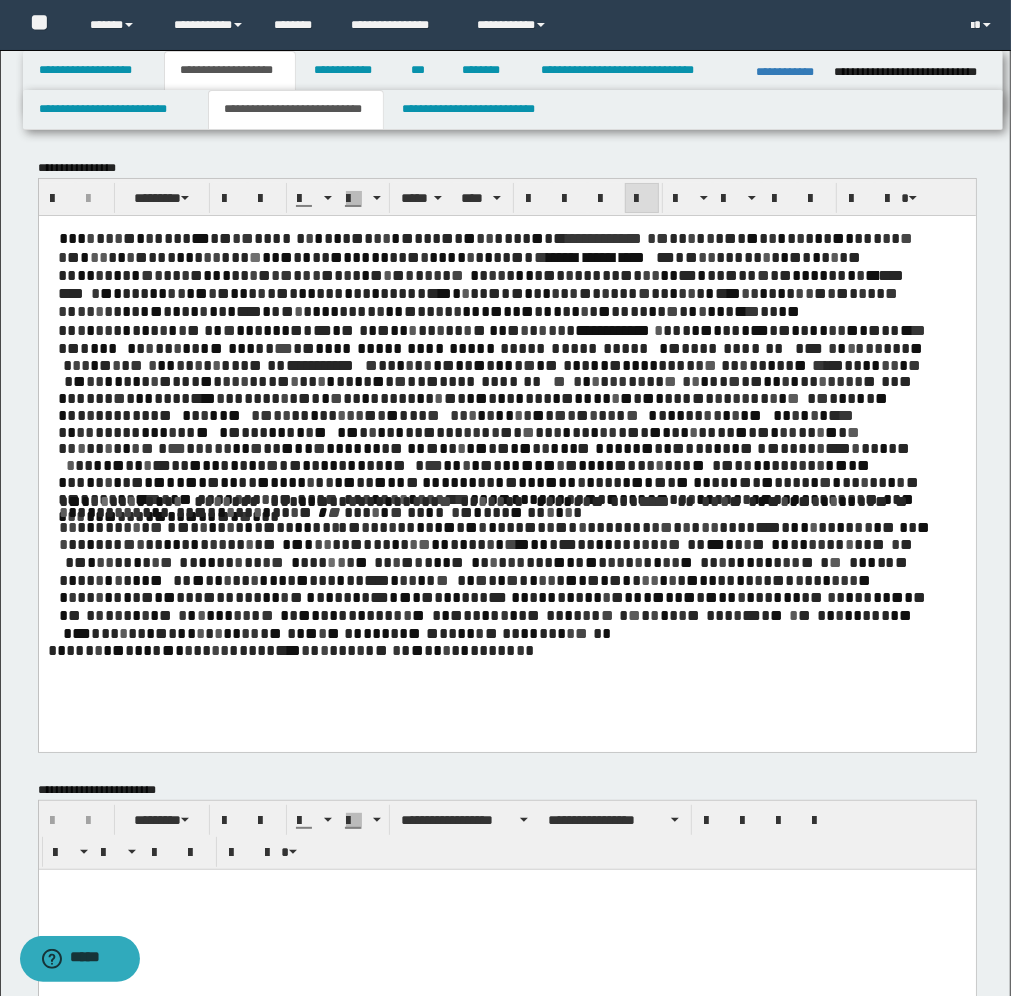 click on "**" at bounding box center [143, 397] 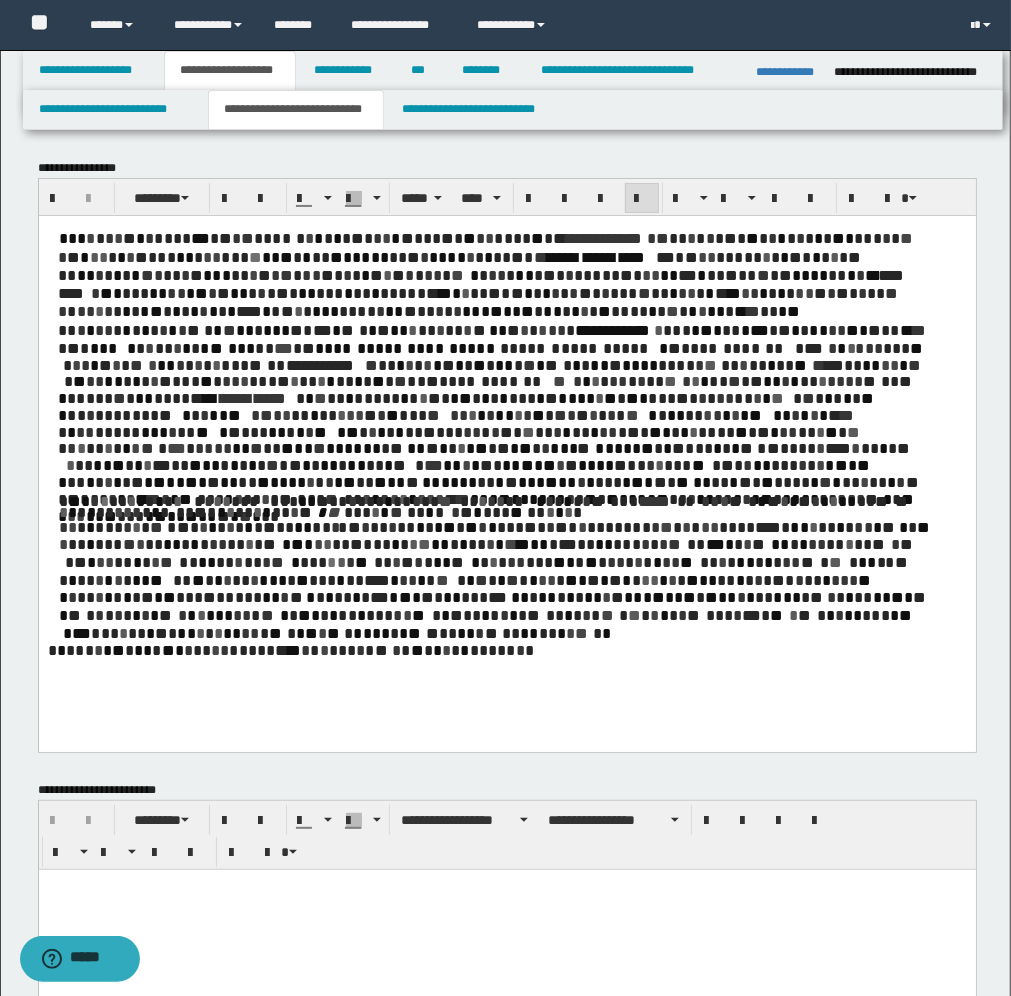 click on "*" at bounding box center (367, 397) 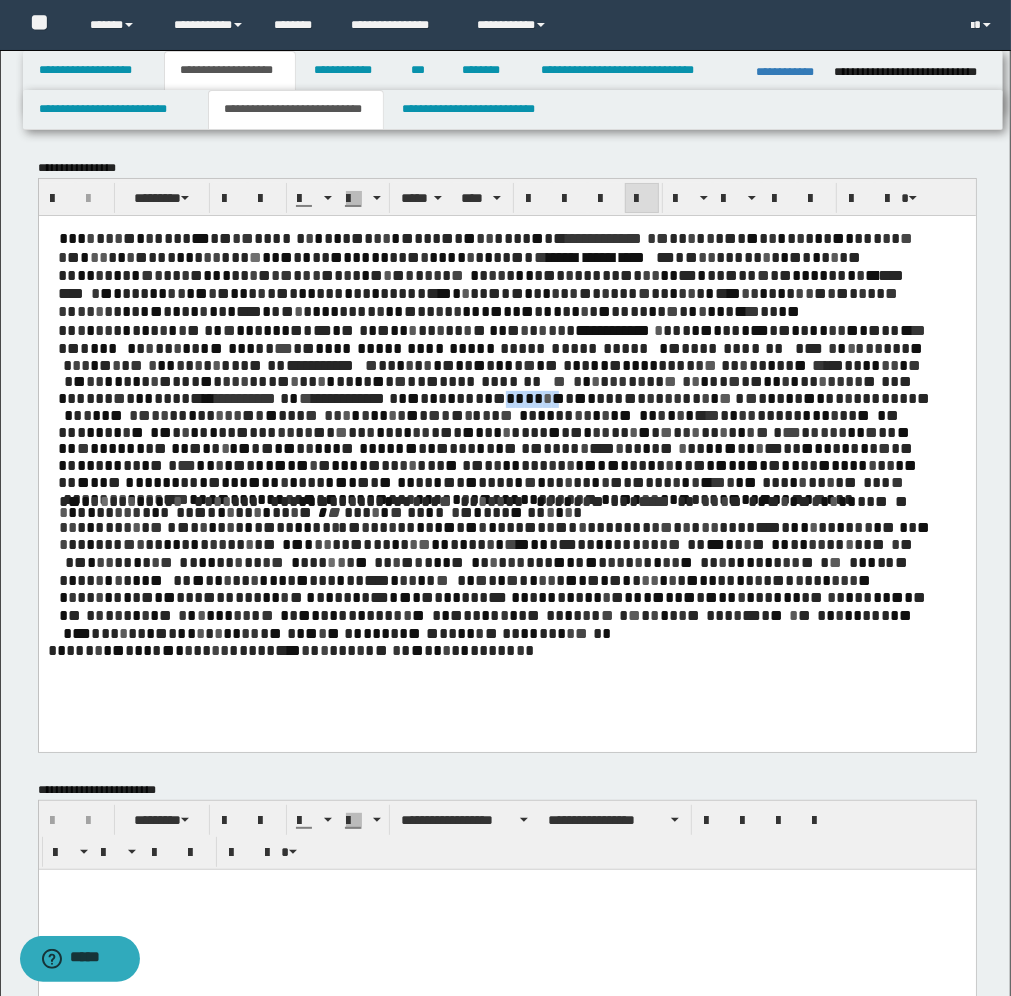 drag, startPoint x: 661, startPoint y: 371, endPoint x: 672, endPoint y: 376, distance: 12.083046 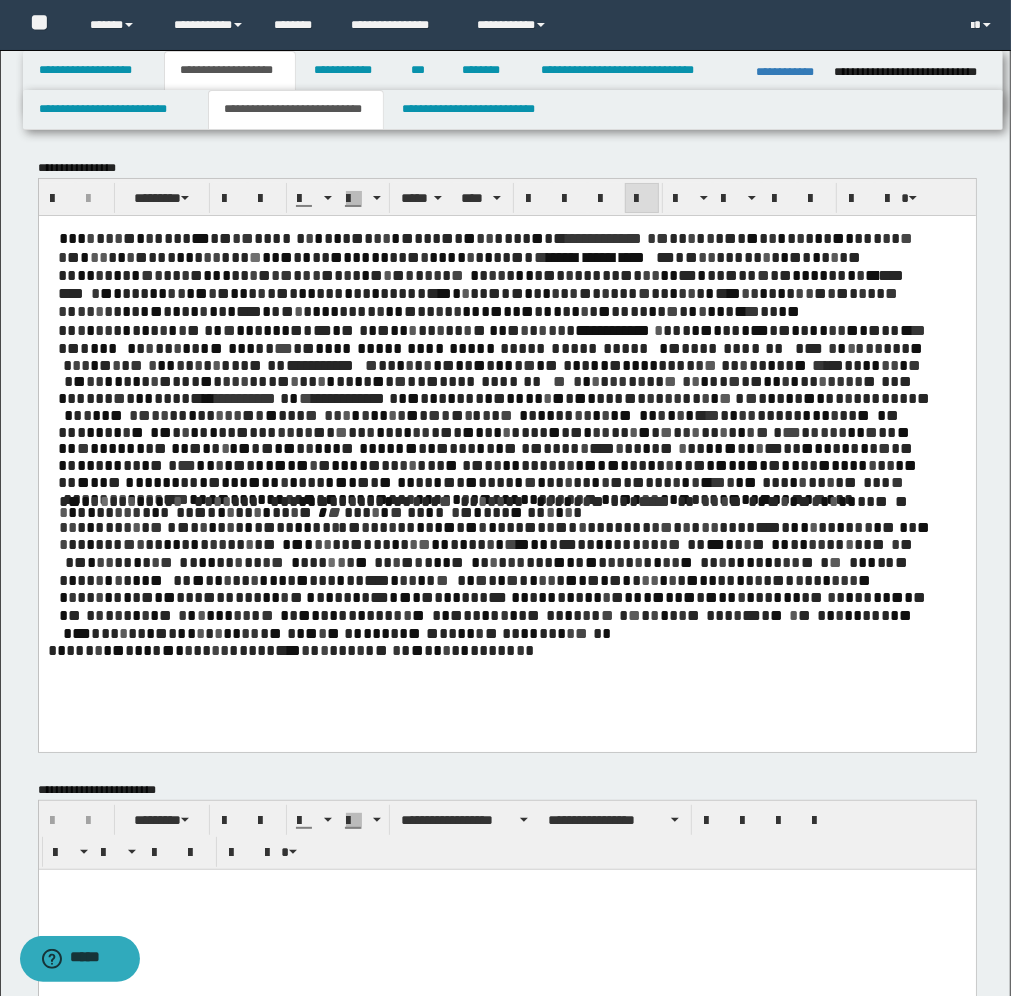 click on "*" at bounding box center (557, 397) 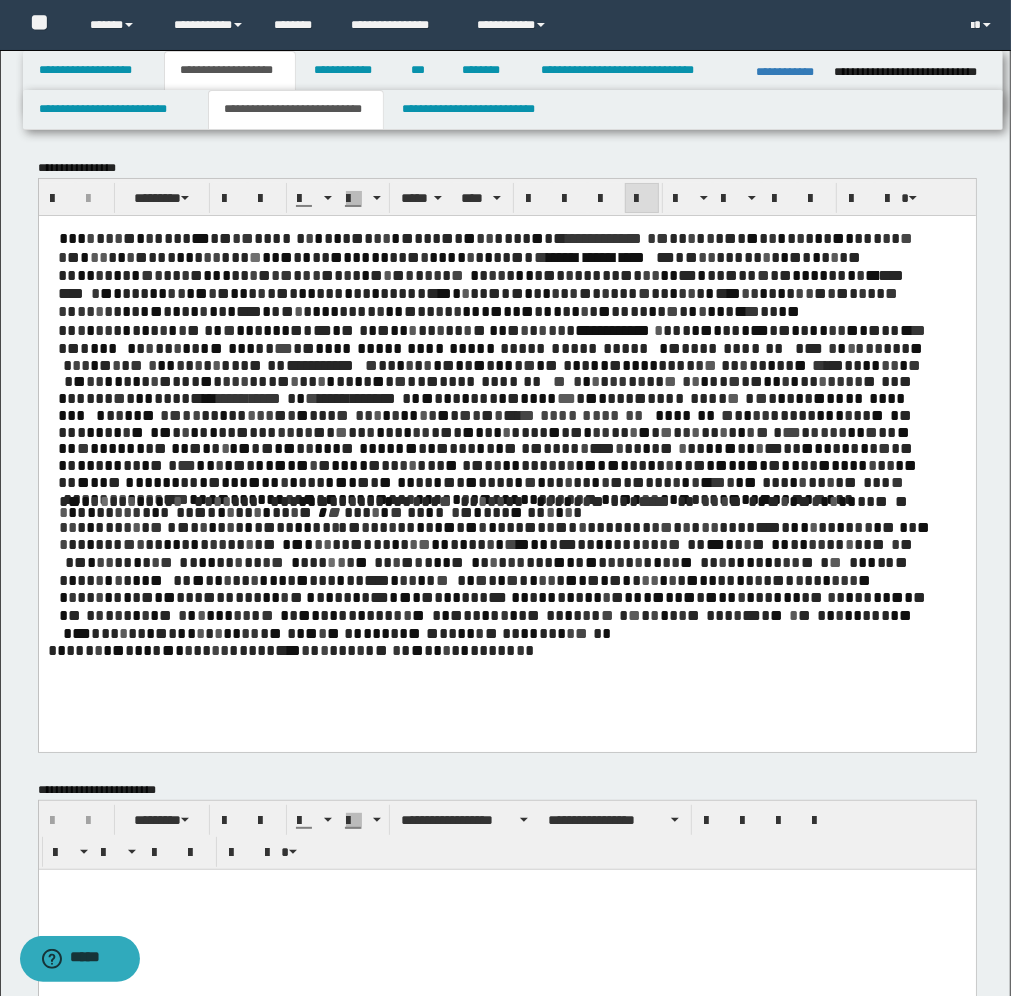 click on "*" at bounding box center (174, 447) 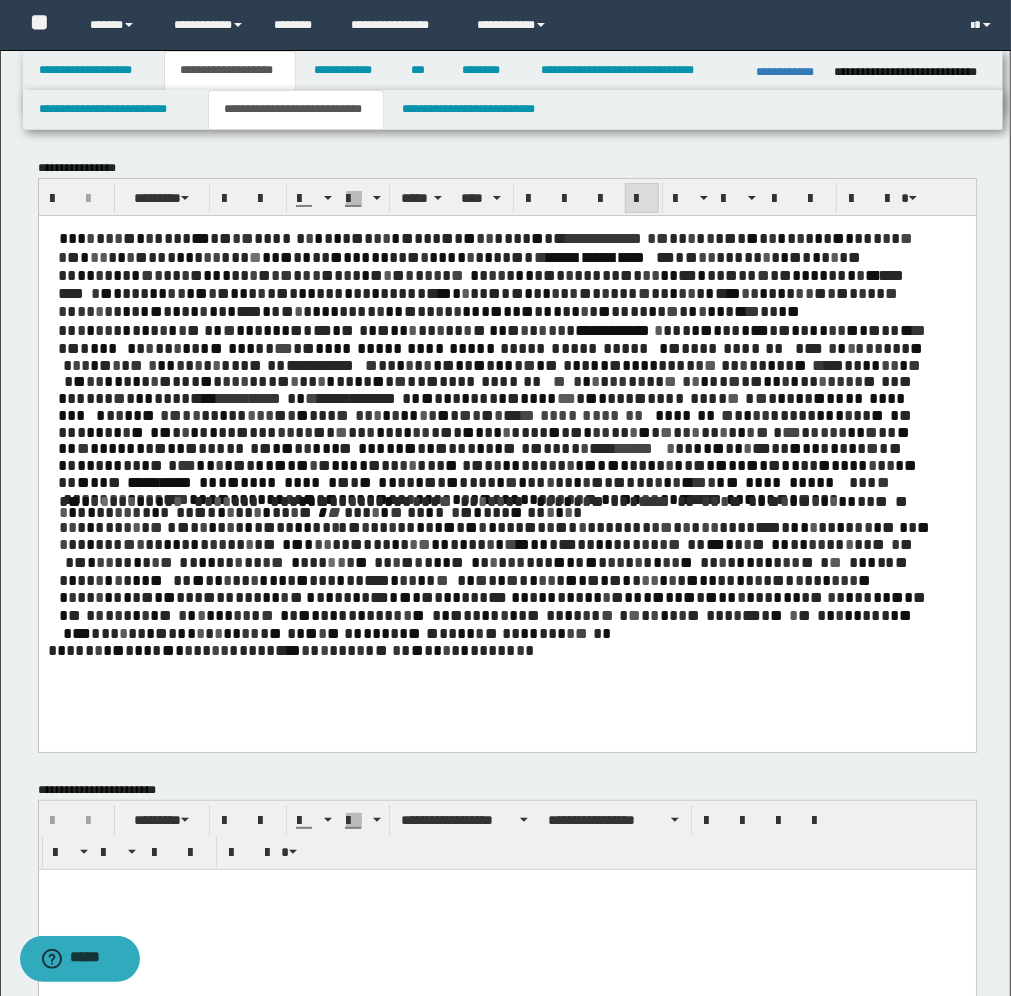 click on "**********" at bounding box center (506, 465) 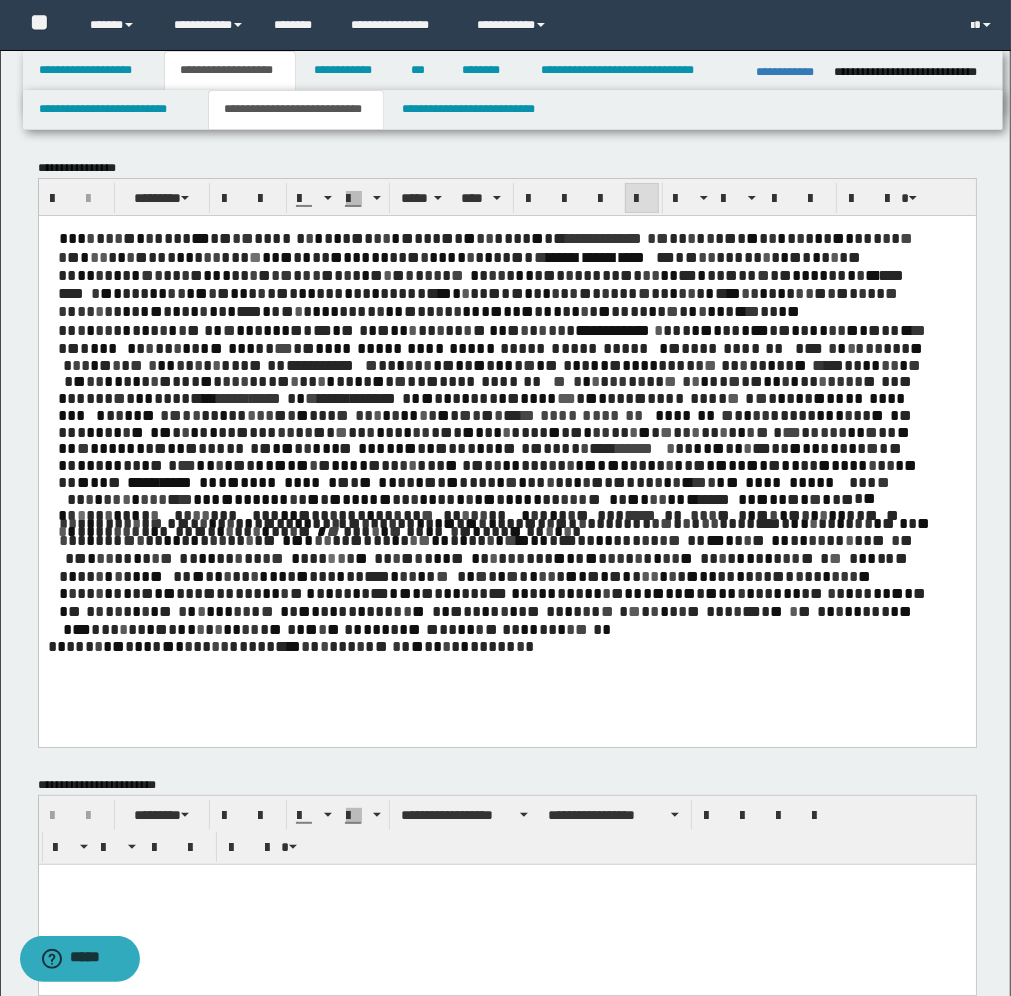 drag, startPoint x: 708, startPoint y: 494, endPoint x: 697, endPoint y: 480, distance: 17.804493 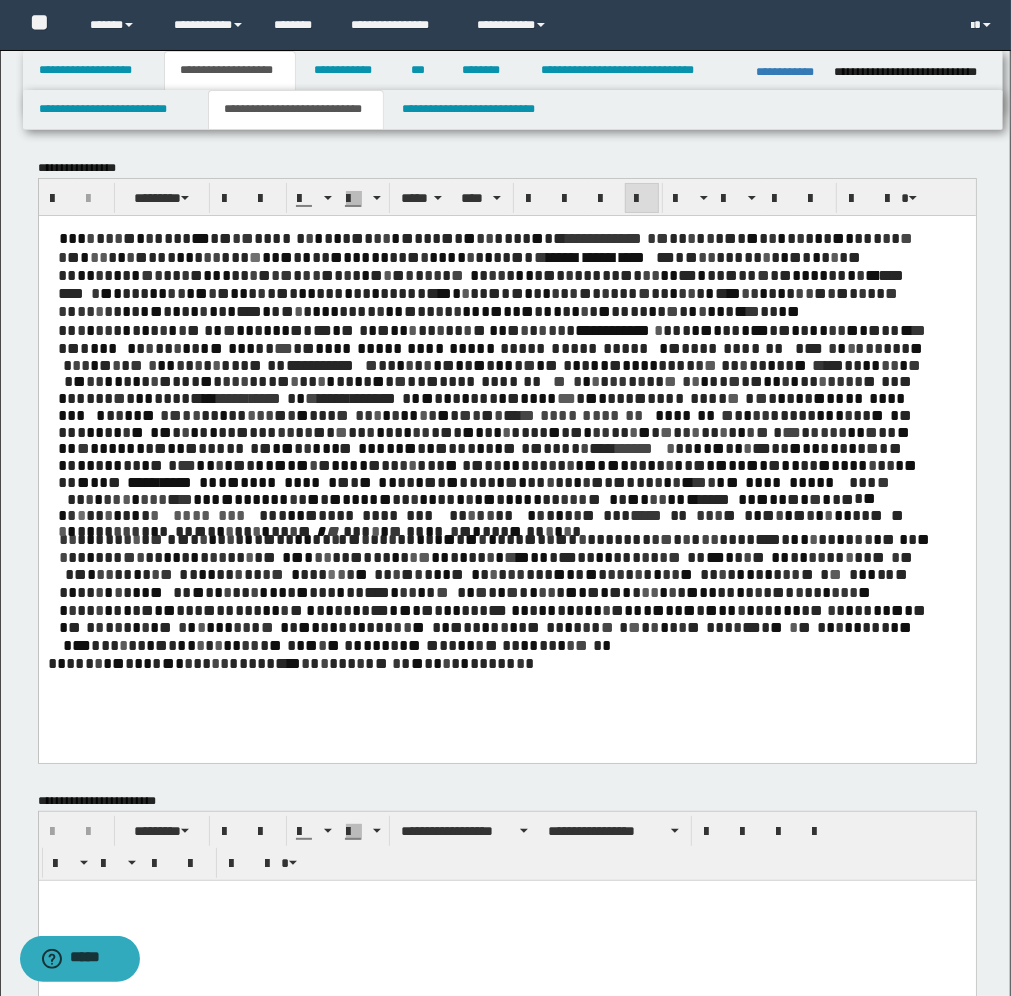 click on "*" at bounding box center (682, 514) 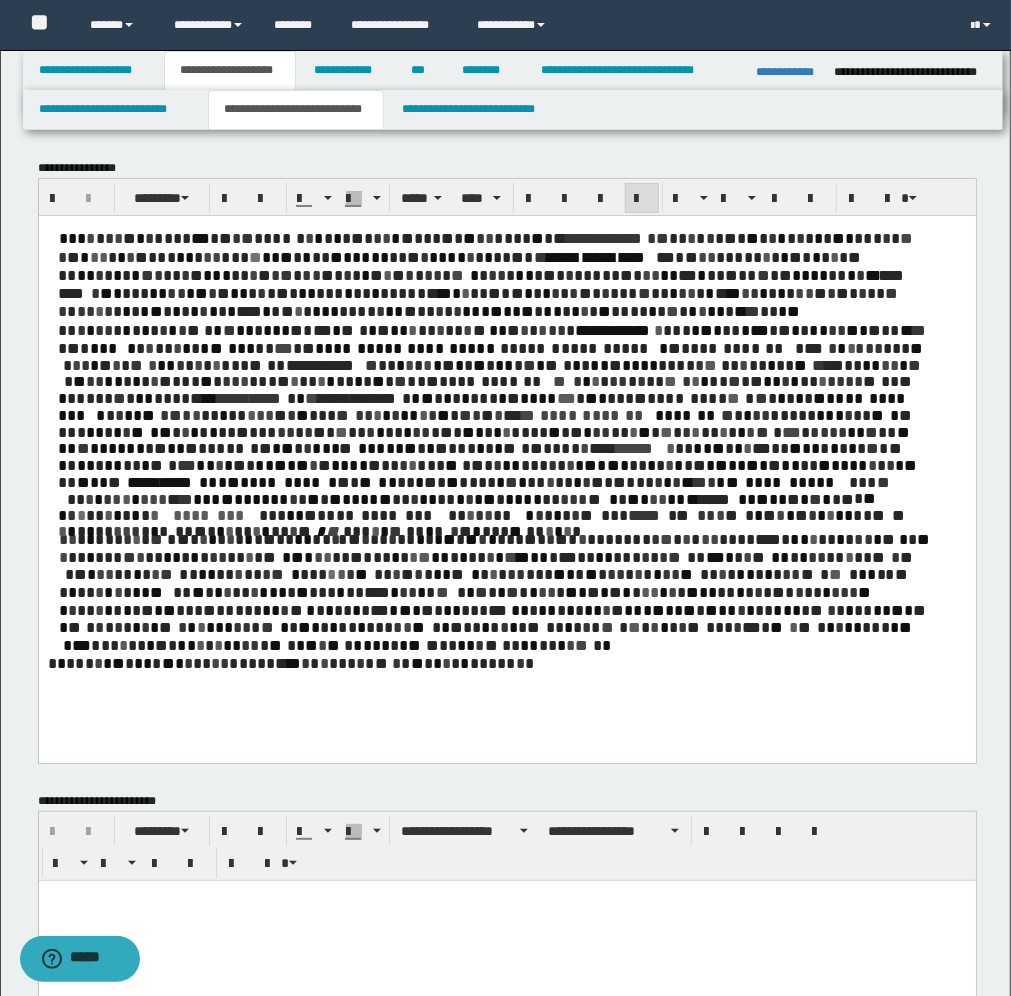 click on "*" at bounding box center (789, 514) 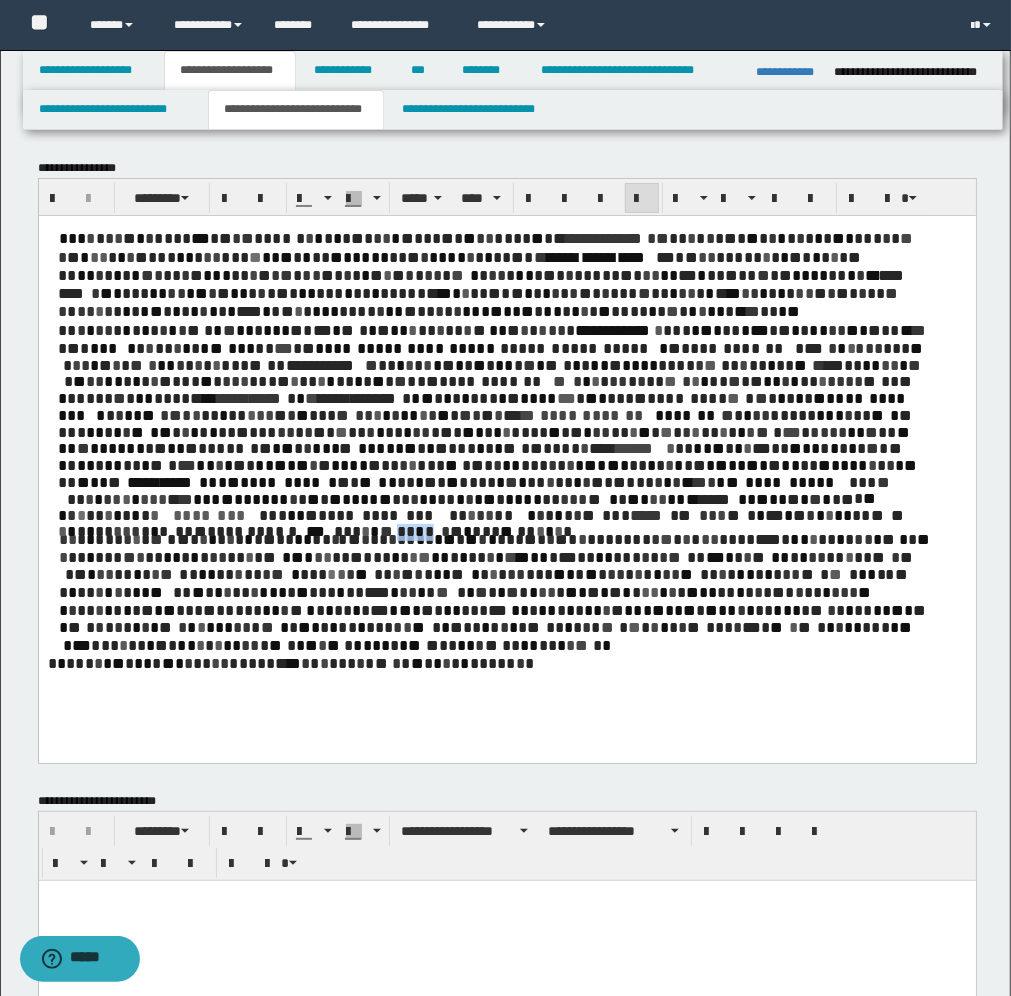 drag, startPoint x: 85, startPoint y: 520, endPoint x: 70, endPoint y: 520, distance: 15 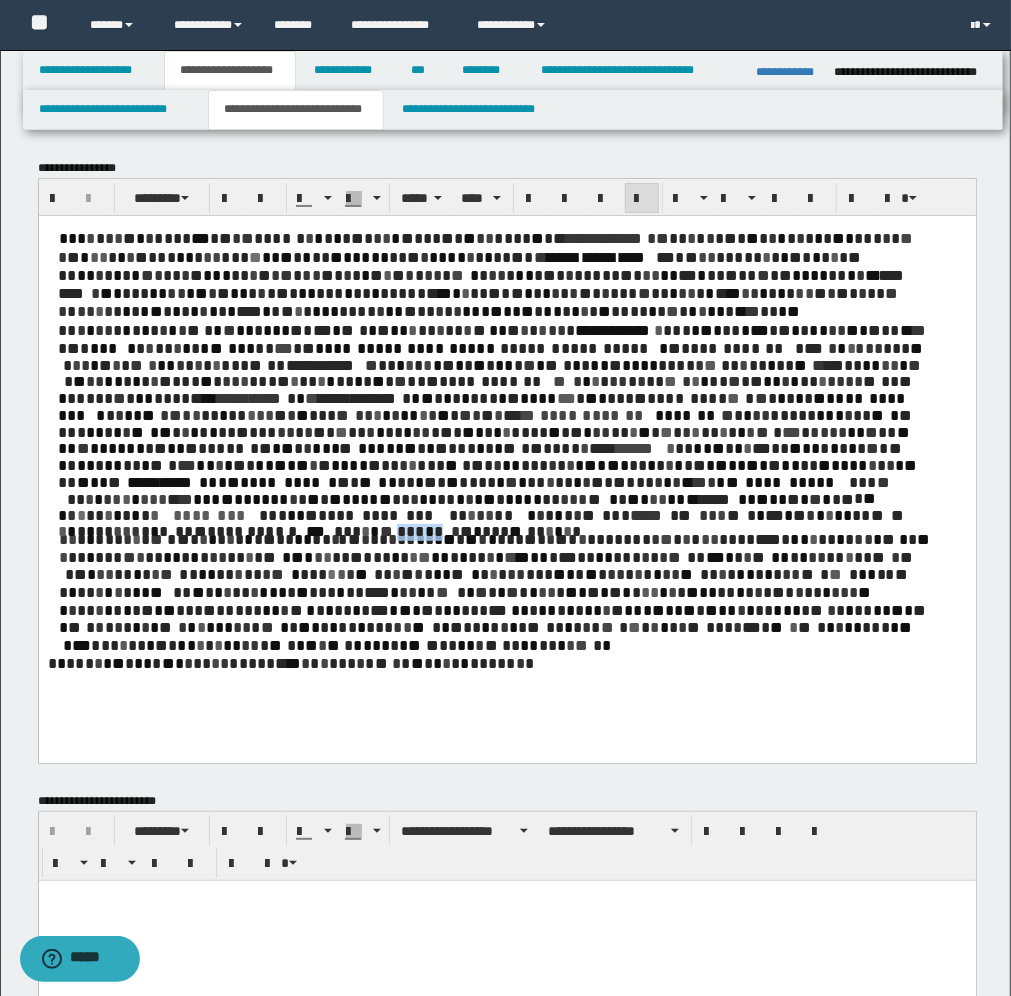 drag, startPoint x: 86, startPoint y: 515, endPoint x: 73, endPoint y: 522, distance: 14.764823 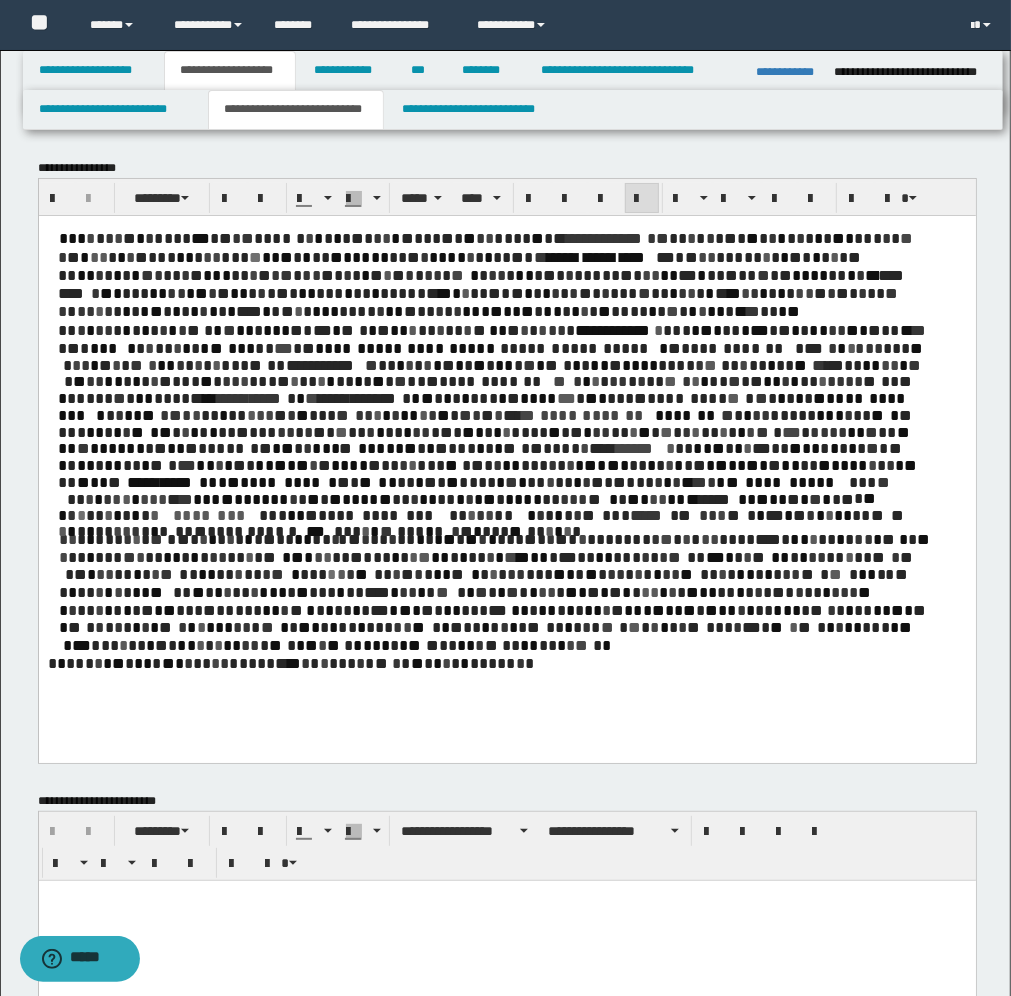 click on "*" at bounding box center (575, 530) 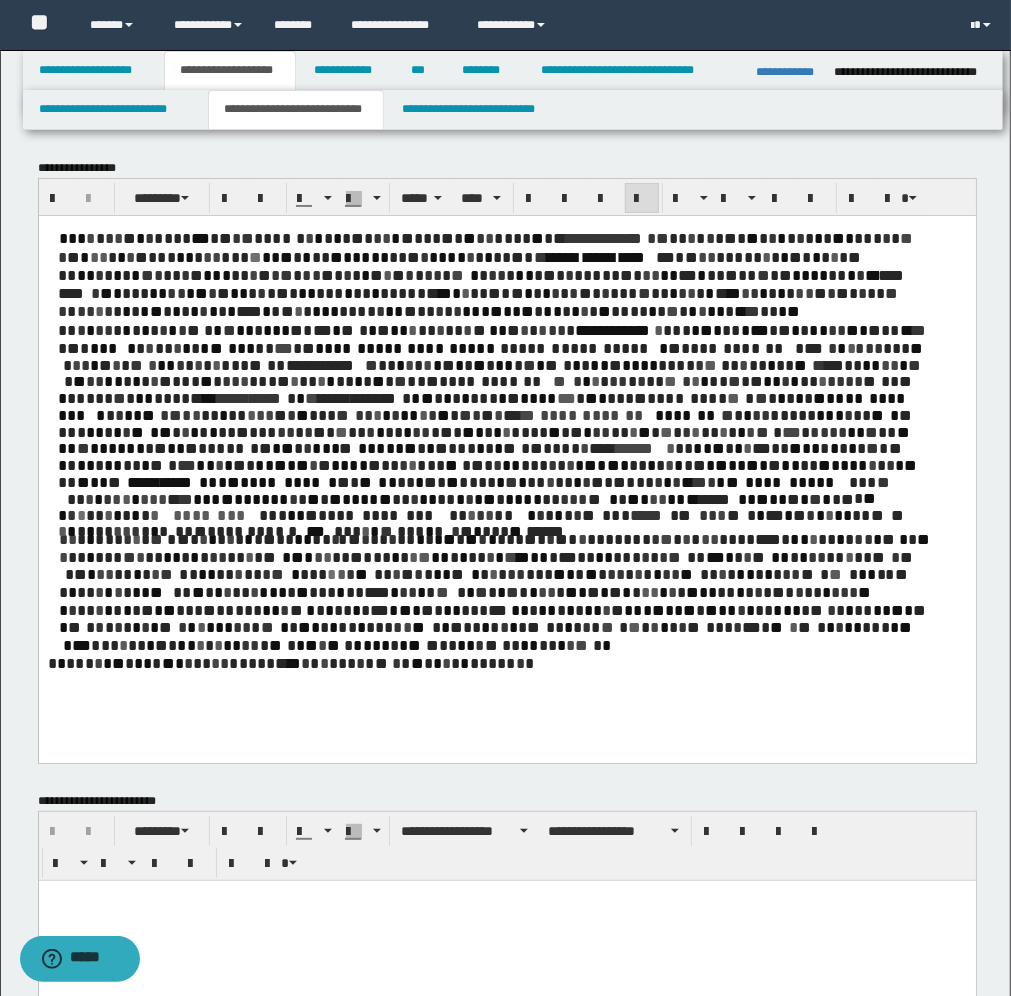 click on "*" at bounding box center [62, 538] 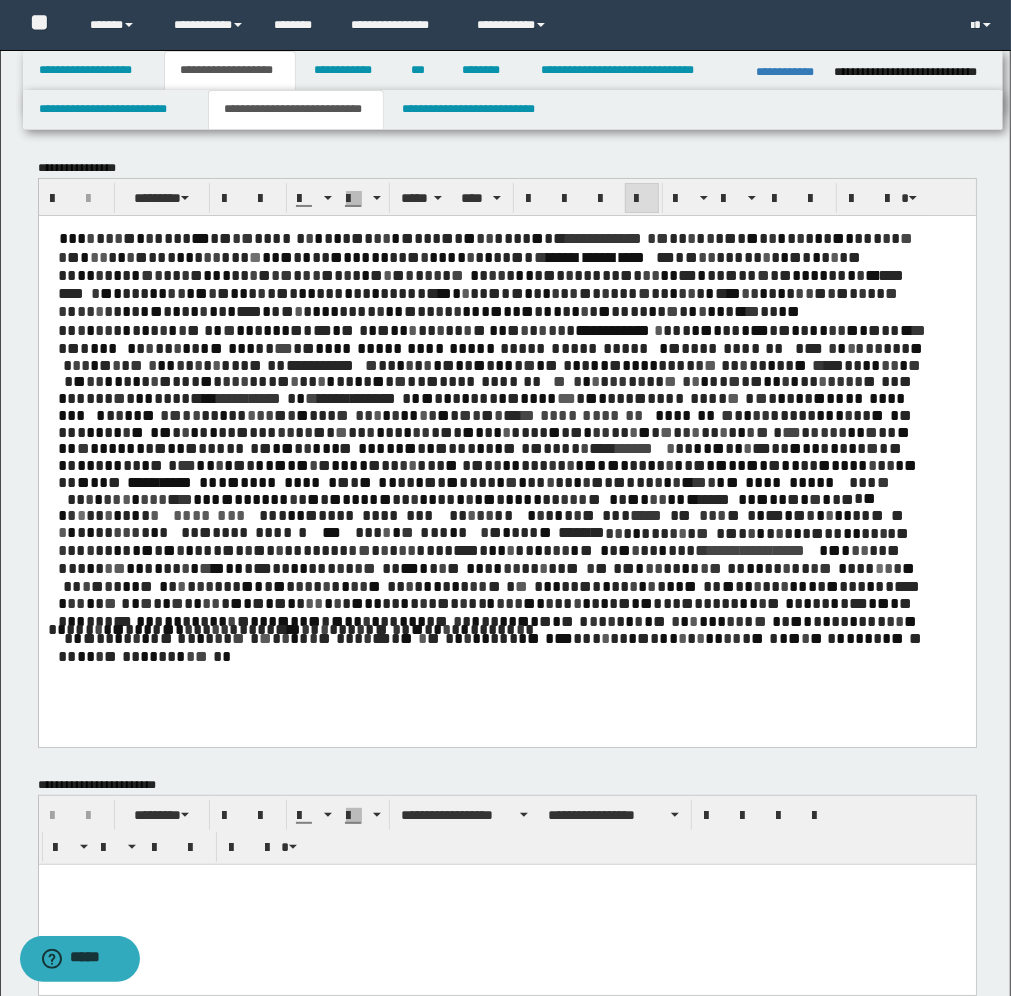 click on "*" at bounding box center (616, 567) 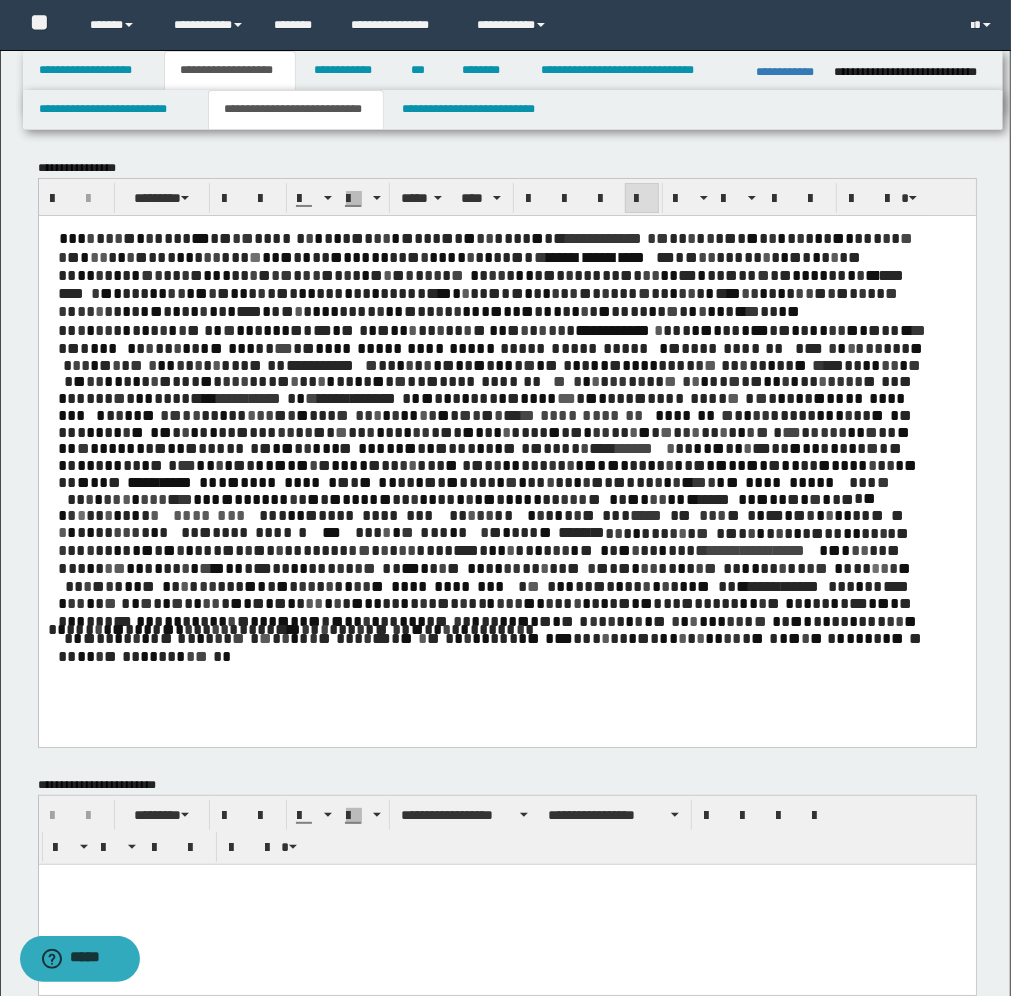 click on "*" at bounding box center (89, 602) 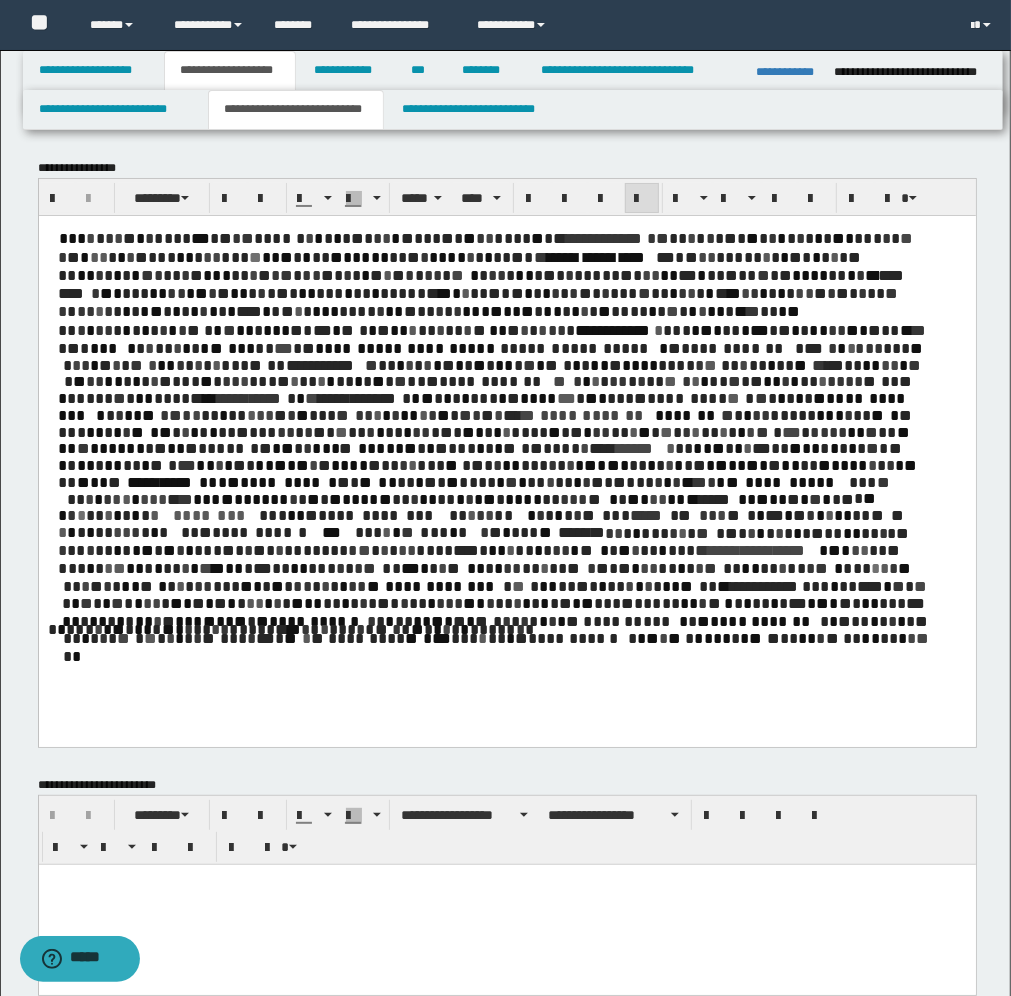 click on "**********" at bounding box center [572, 637] 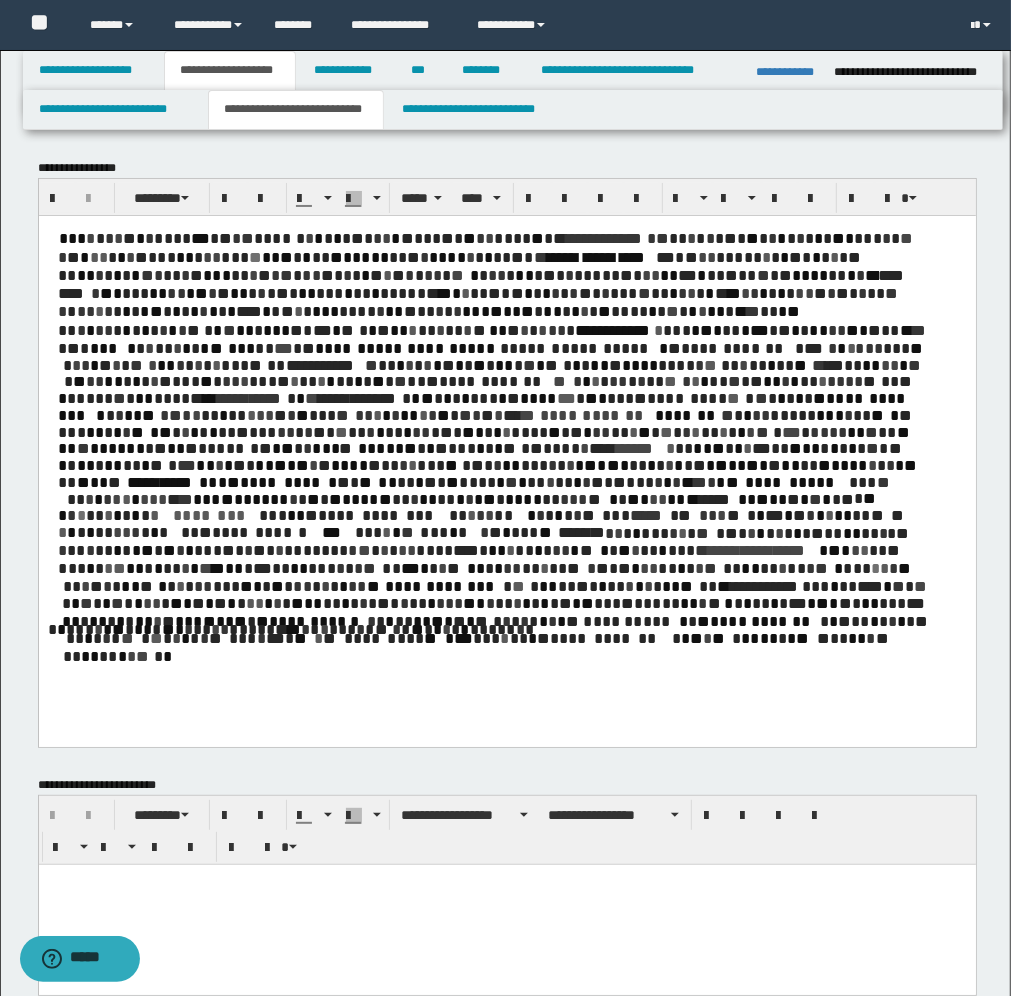 click on "* * ** * * * * * ** * * * * ** * * ** *** * * * * * ** * * * *   * * * * * * * * * **** * *" at bounding box center [506, 628] 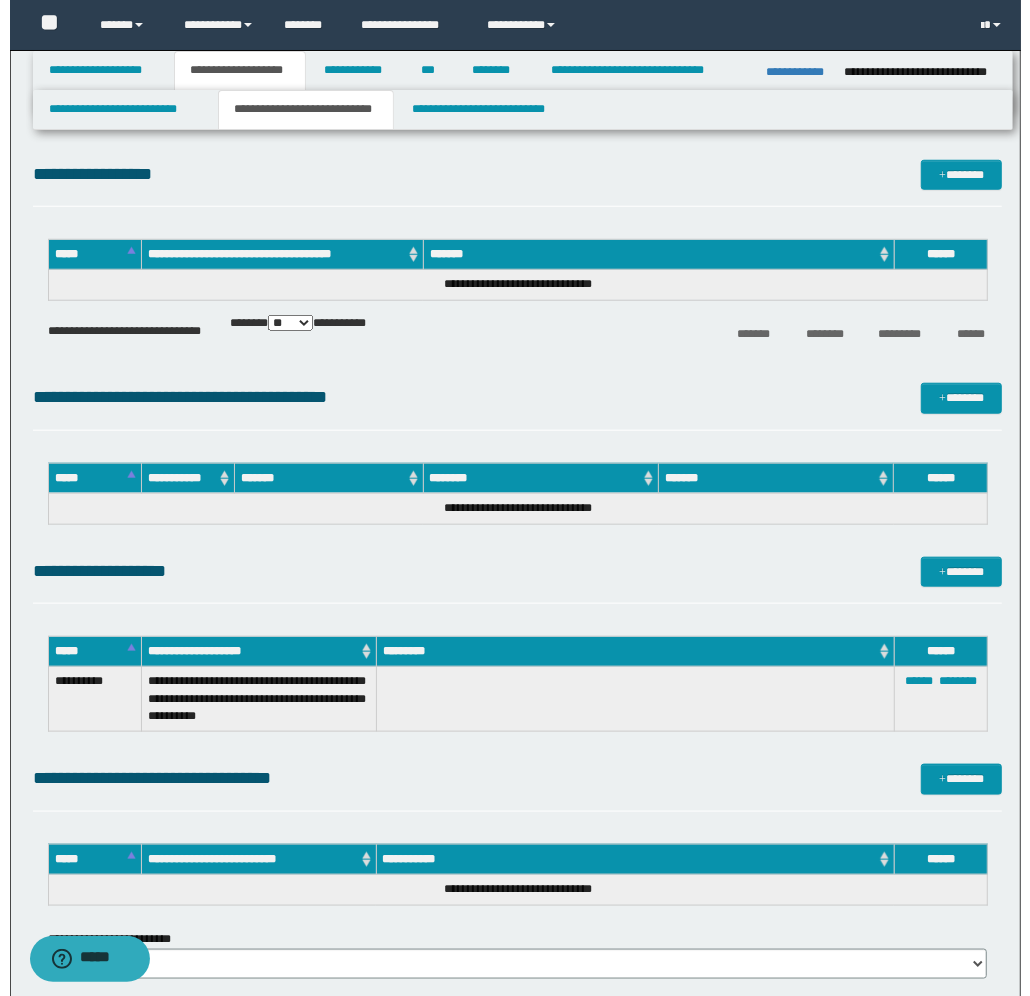 scroll, scrollTop: 875, scrollLeft: 0, axis: vertical 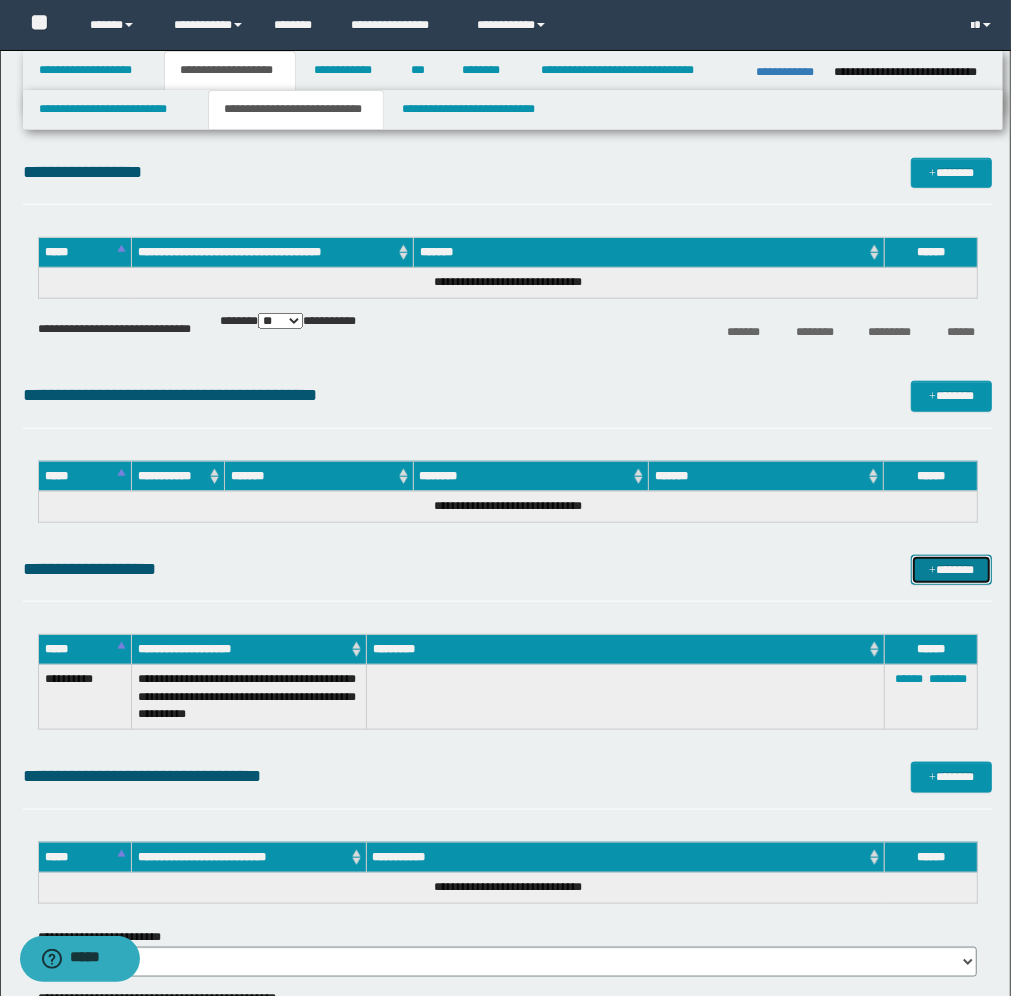 click on "*******" at bounding box center [951, 570] 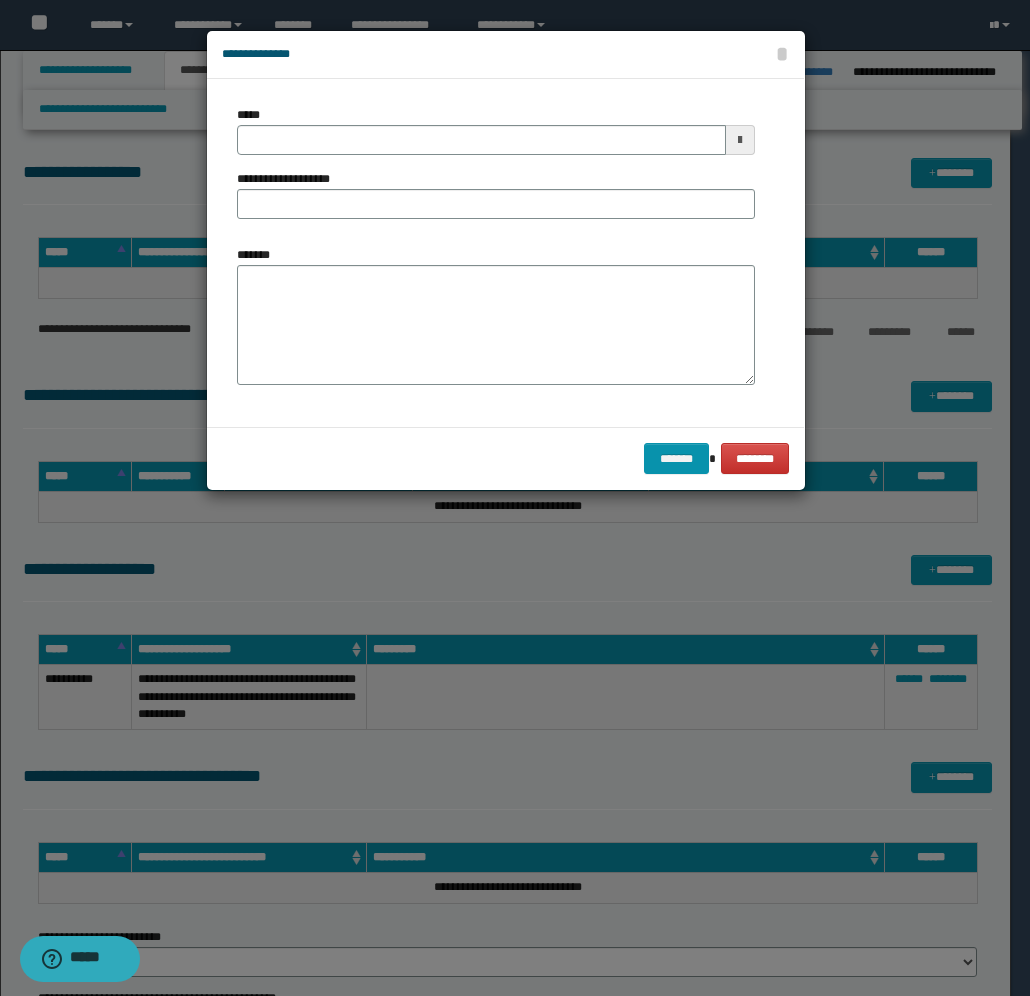 click at bounding box center (740, 140) 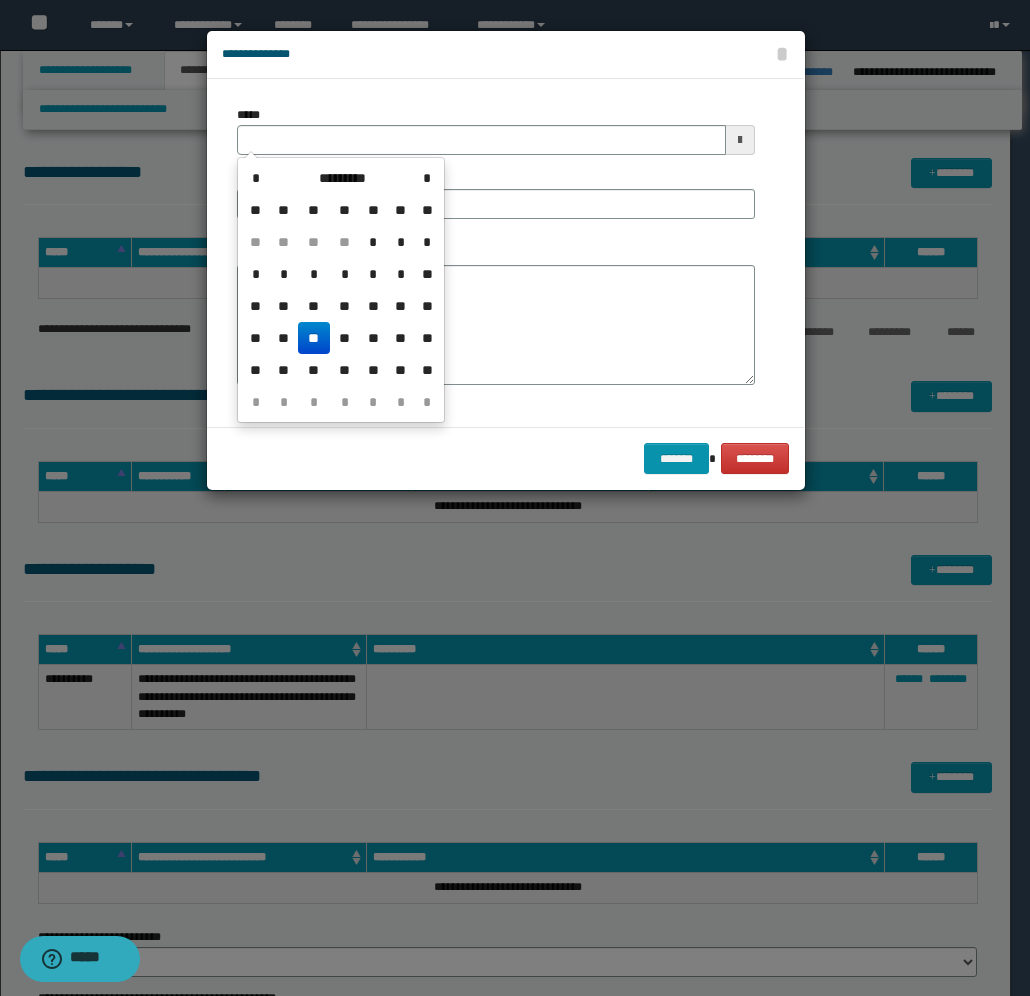 type 